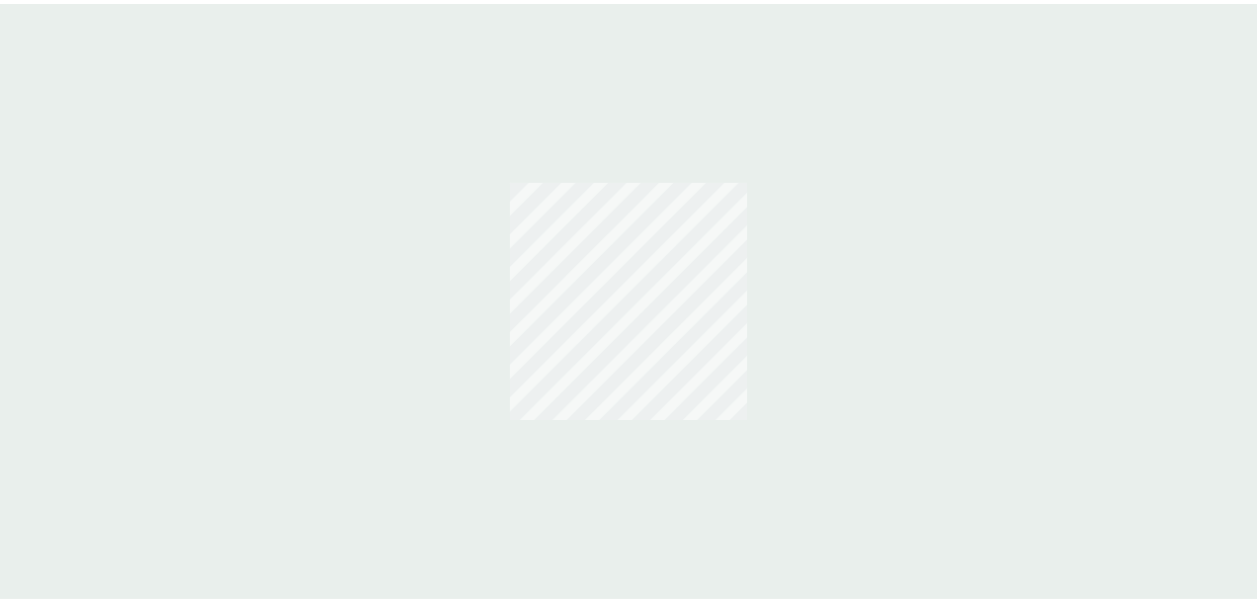 scroll, scrollTop: 0, scrollLeft: 0, axis: both 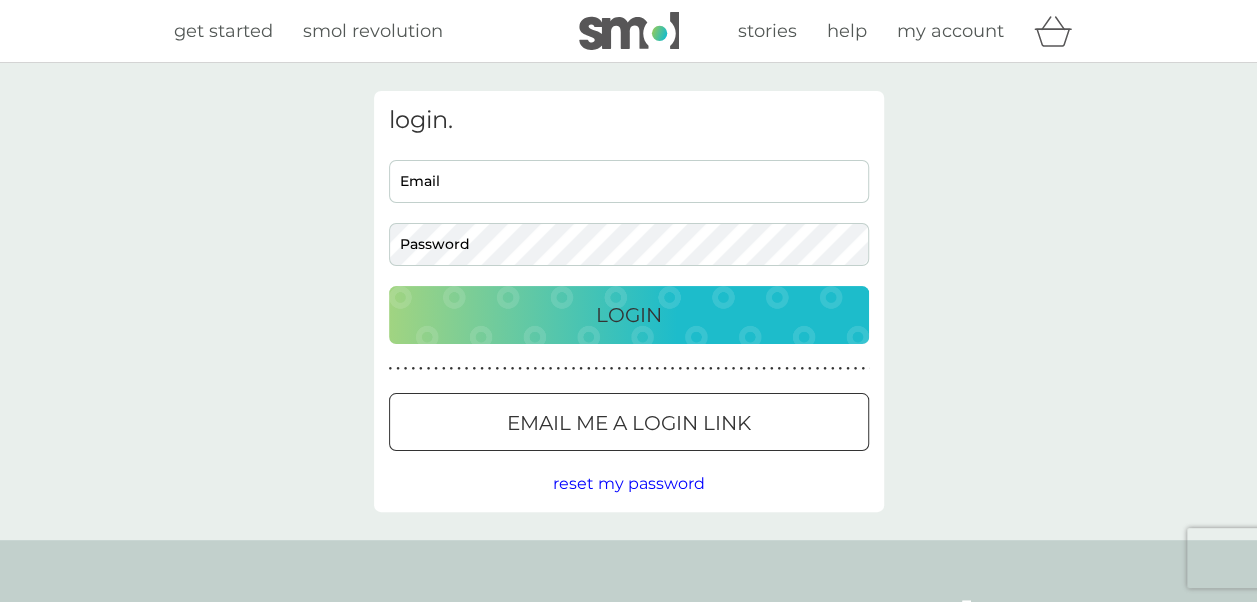 type on "[EMAIL_ADDRESS][DOMAIN_NAME]" 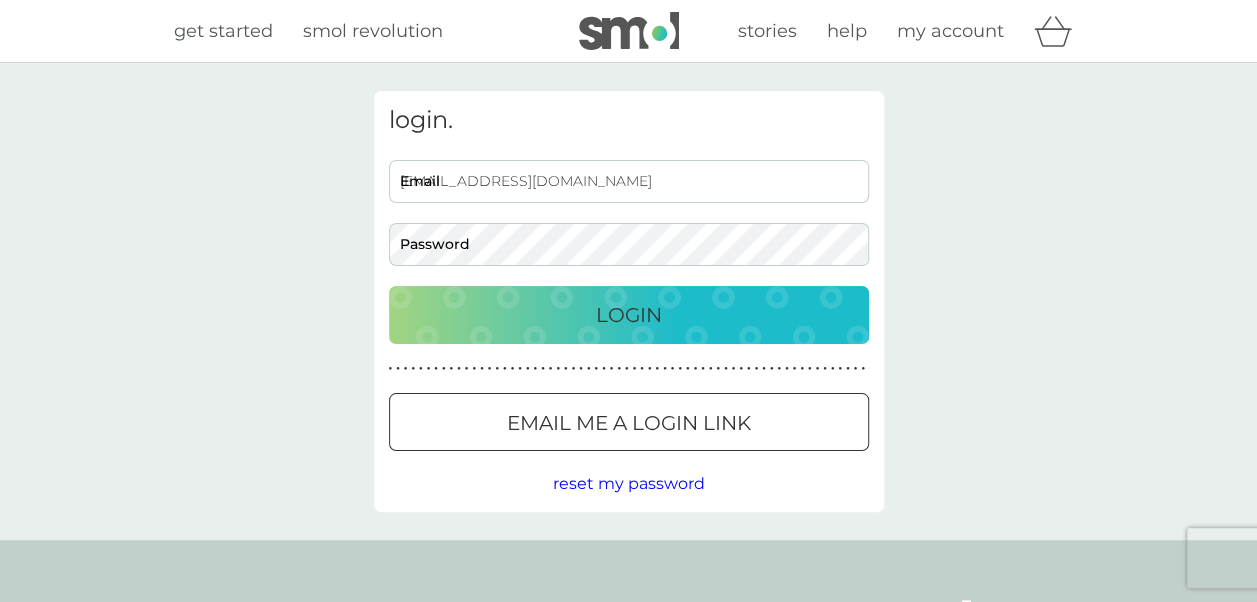 click on "Login" at bounding box center (629, 315) 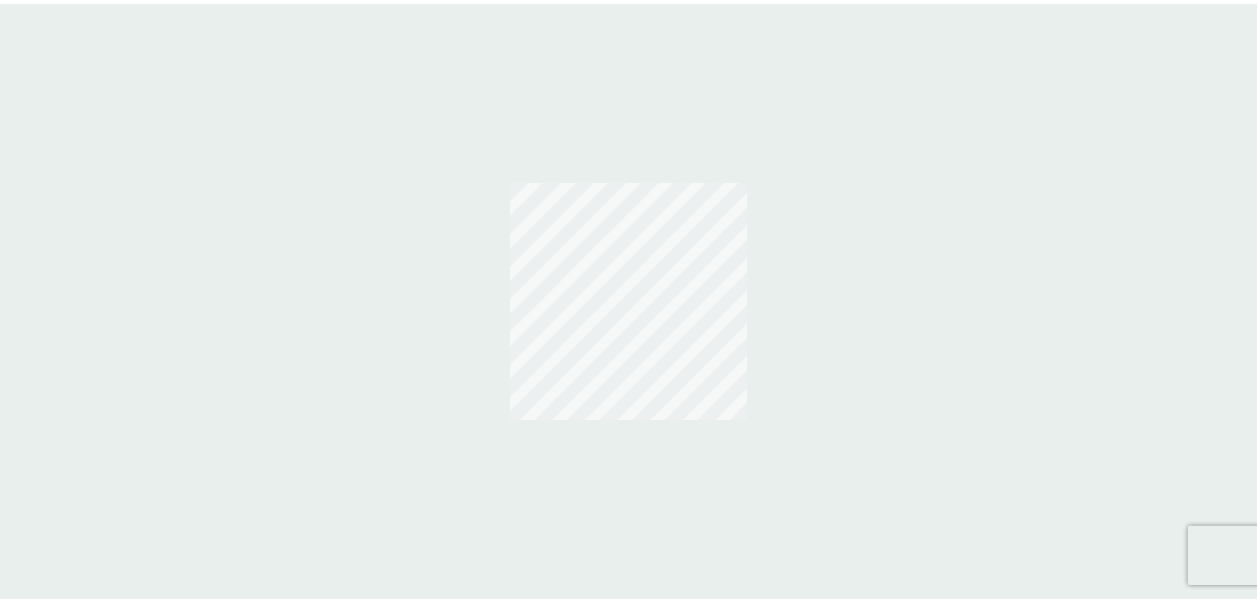 scroll, scrollTop: 0, scrollLeft: 0, axis: both 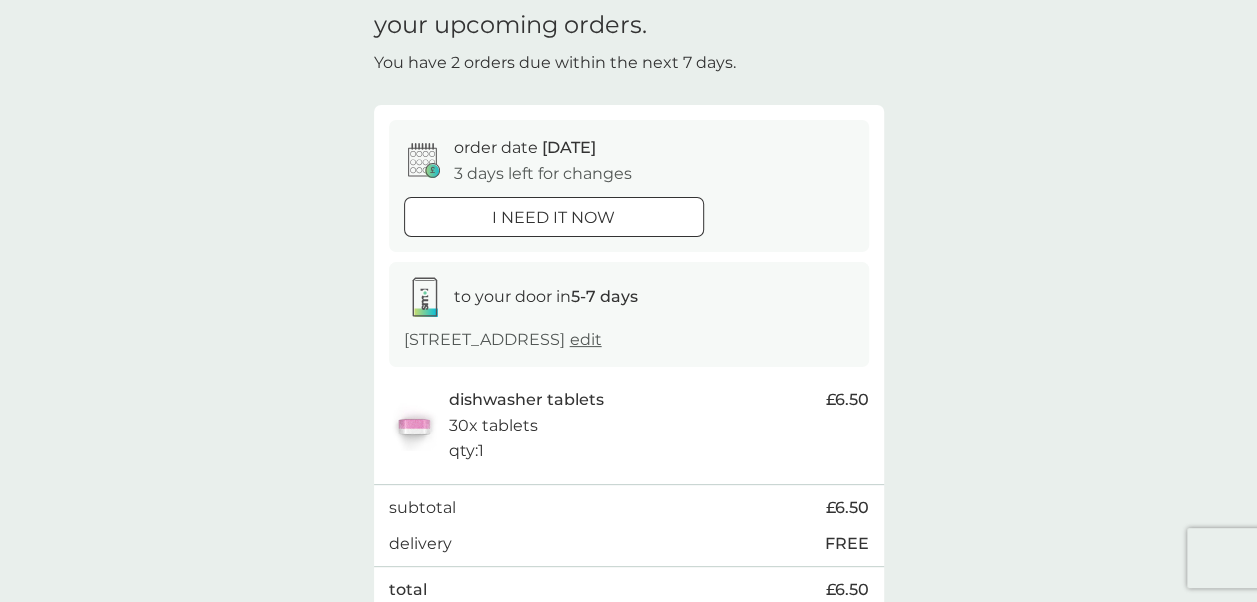 click on "i need it now" at bounding box center [553, 218] 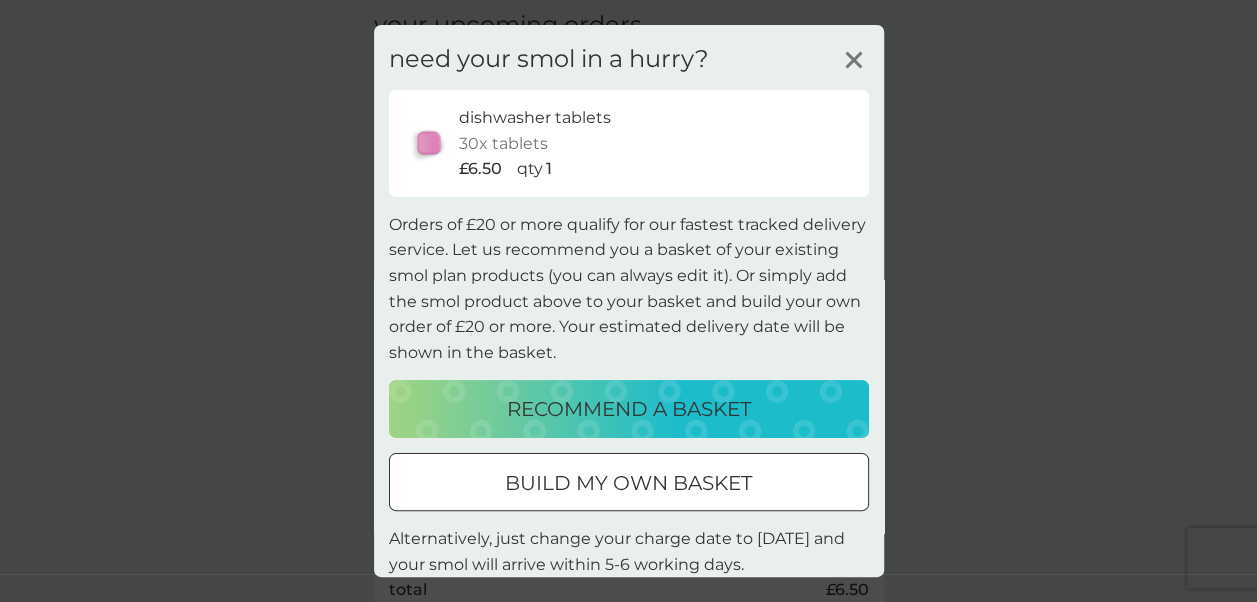 click on "recommend a basket" at bounding box center (629, 409) 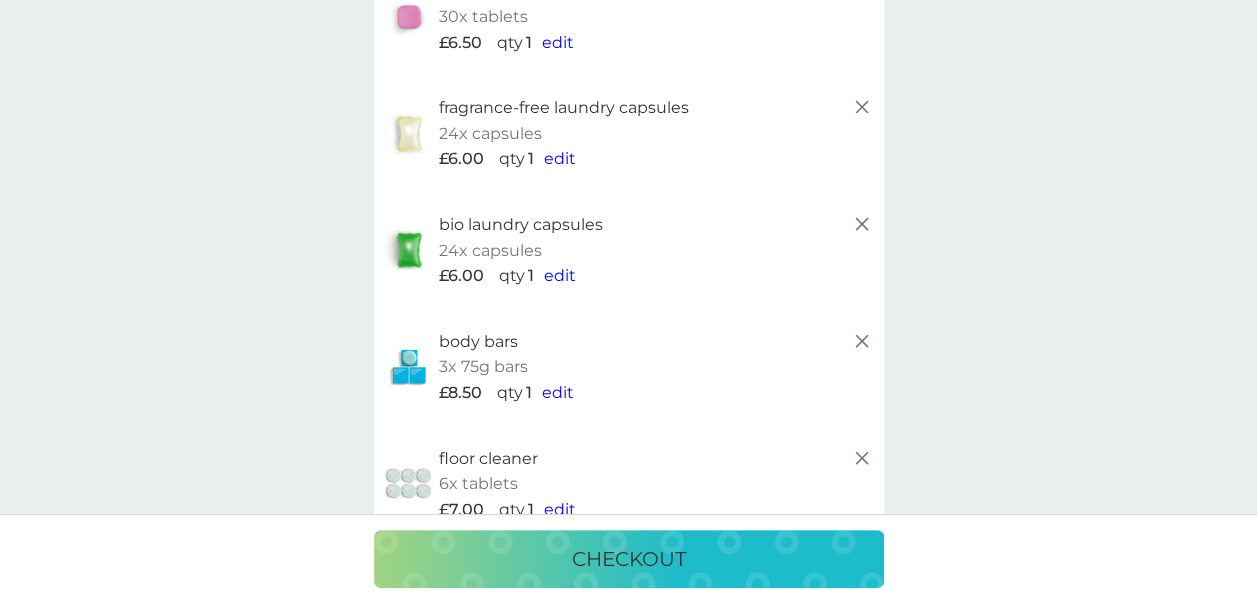scroll, scrollTop: 223, scrollLeft: 0, axis: vertical 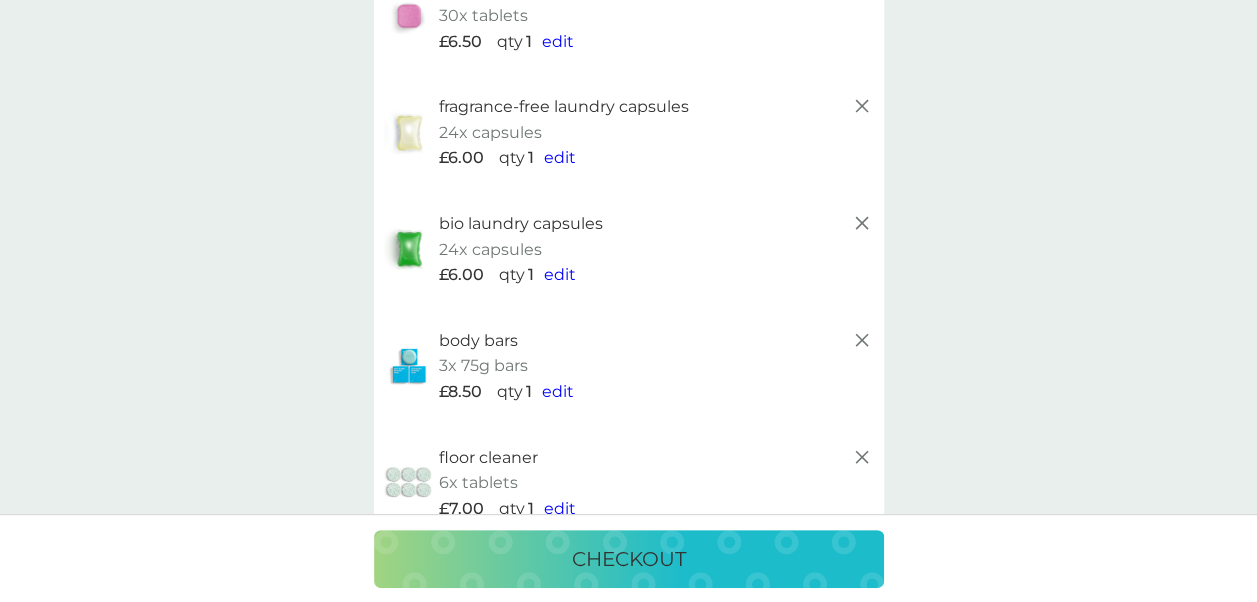 click 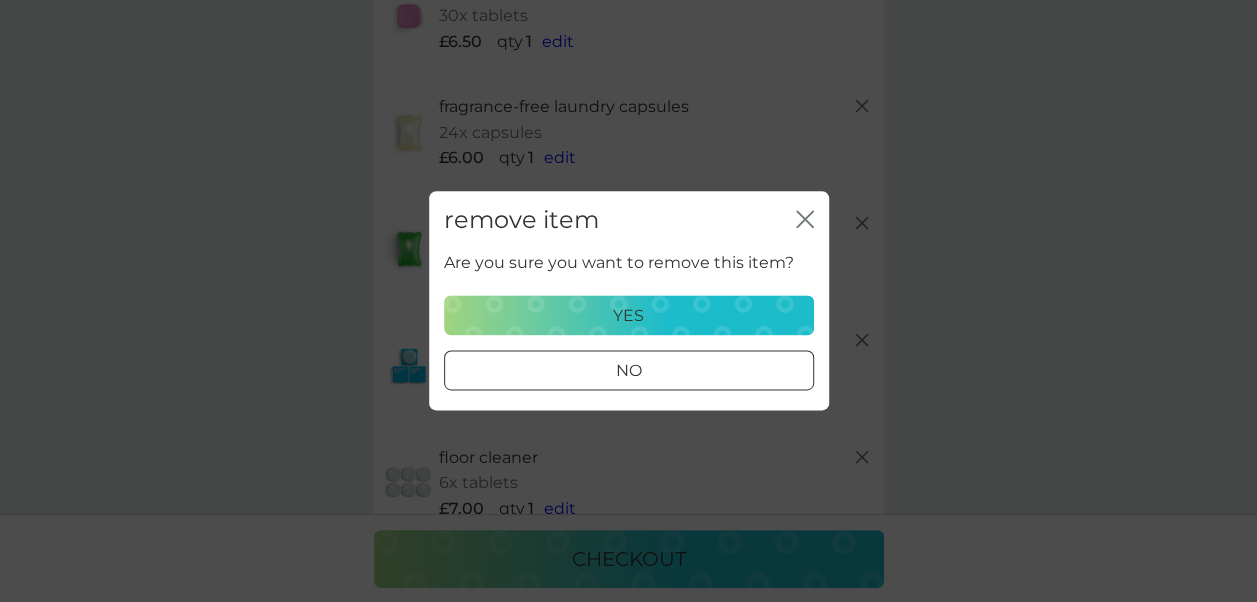 click on "yes" at bounding box center [629, 316] 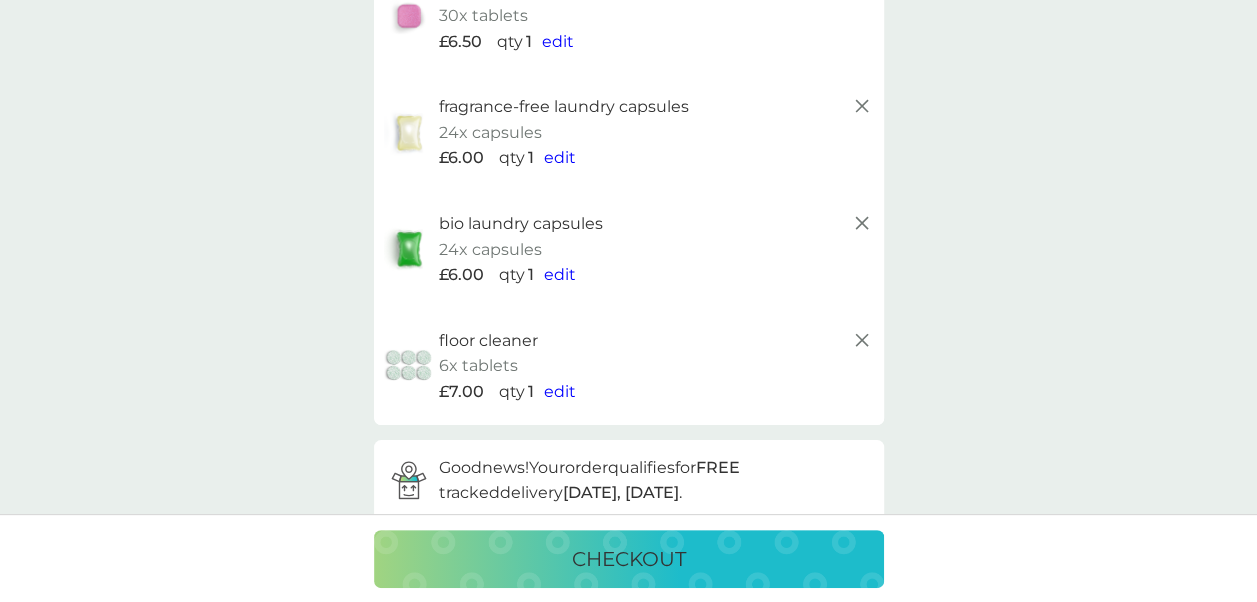 click 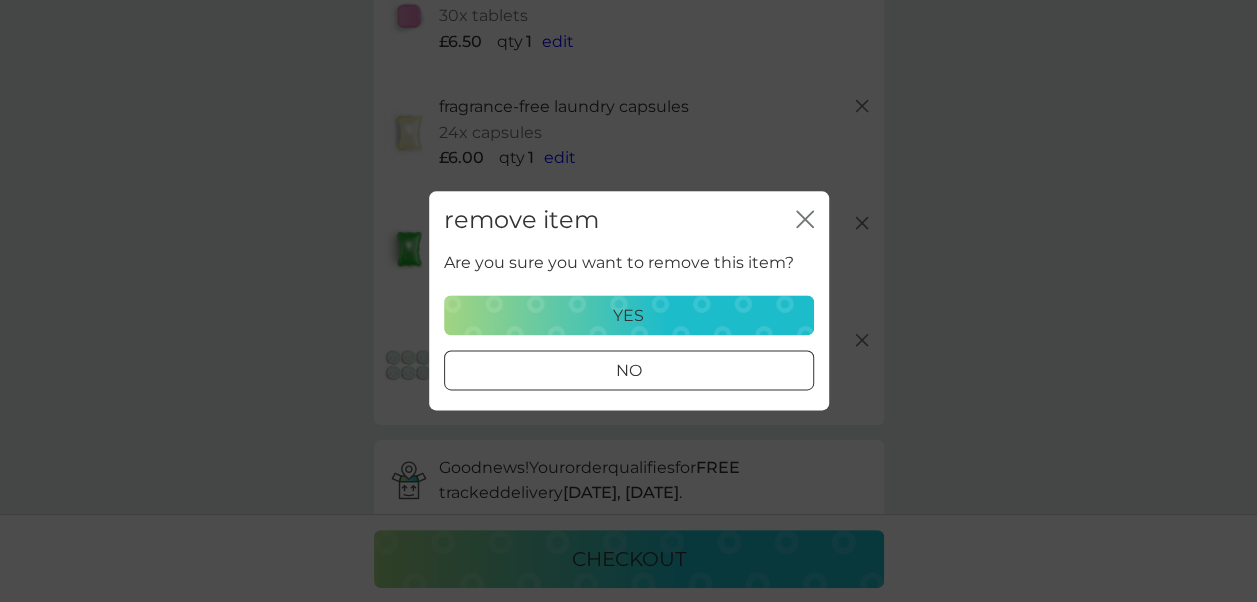click on "yes" at bounding box center [629, 316] 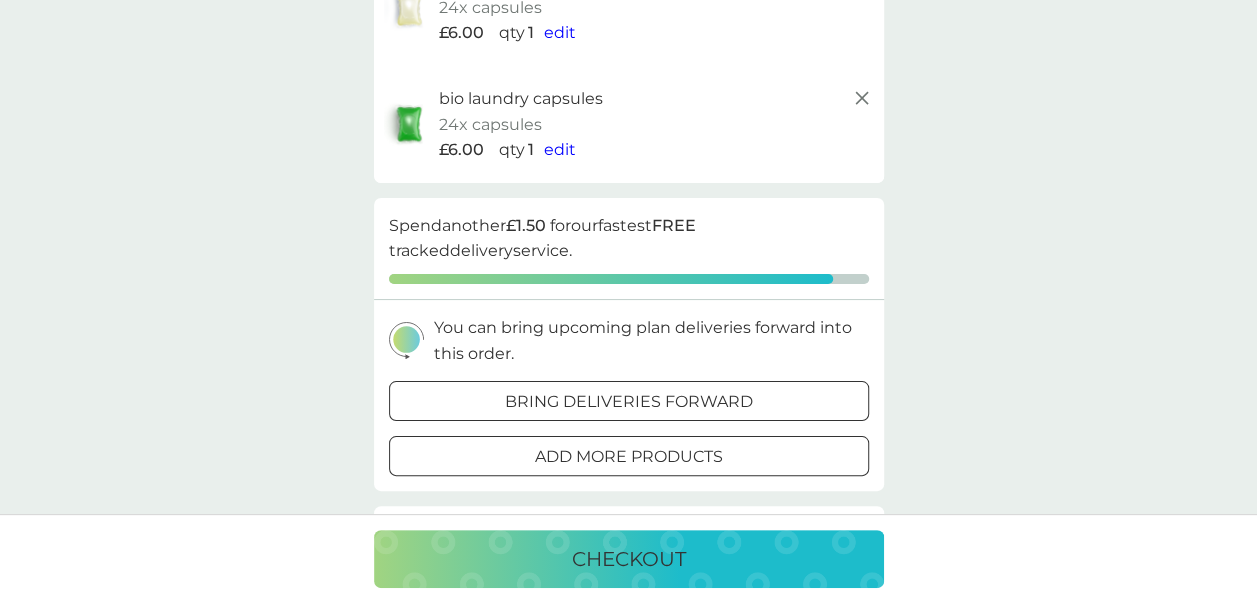 scroll, scrollTop: 349, scrollLeft: 0, axis: vertical 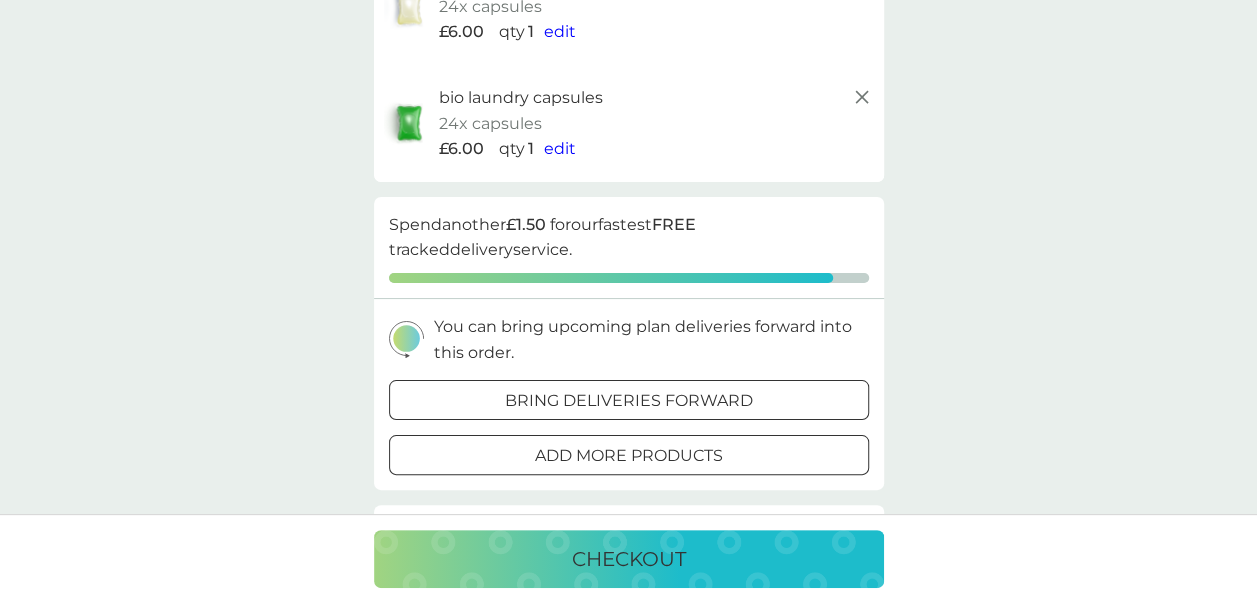 click on "bring deliveries forward" at bounding box center (629, 401) 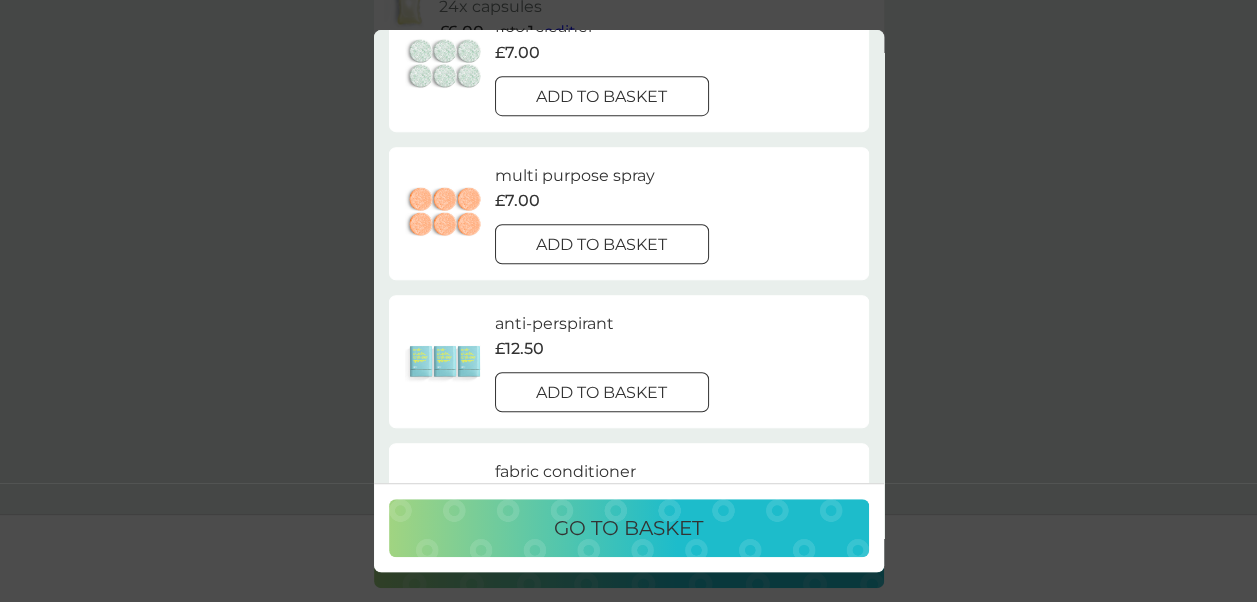 scroll, scrollTop: 489, scrollLeft: 0, axis: vertical 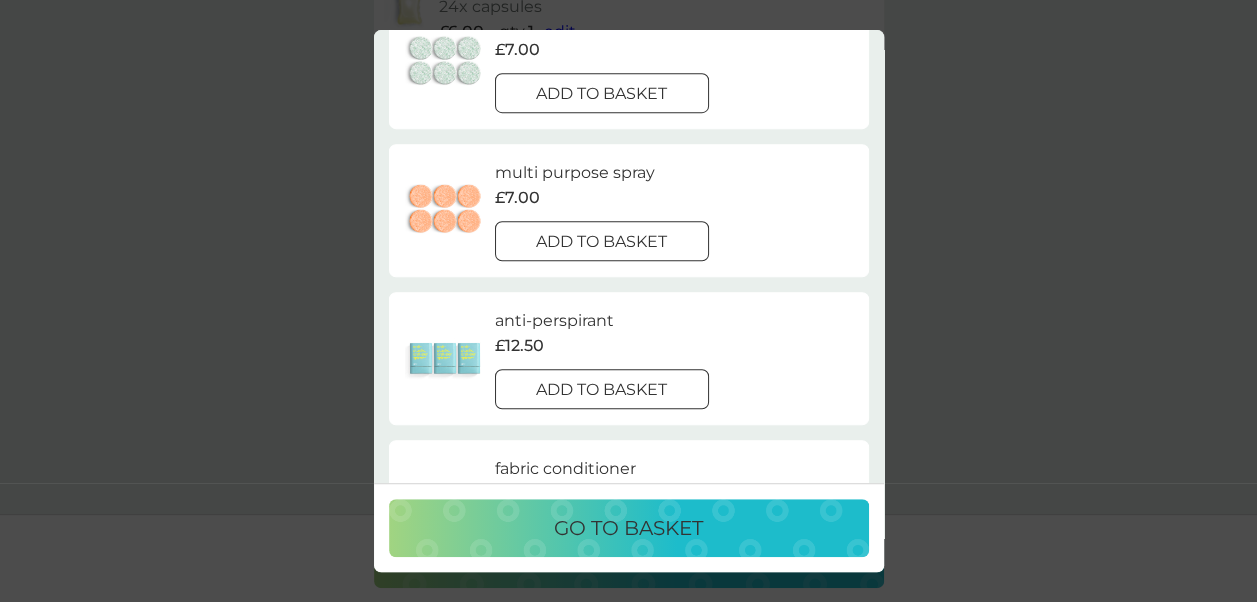 click on "add to basket" at bounding box center [601, 390] 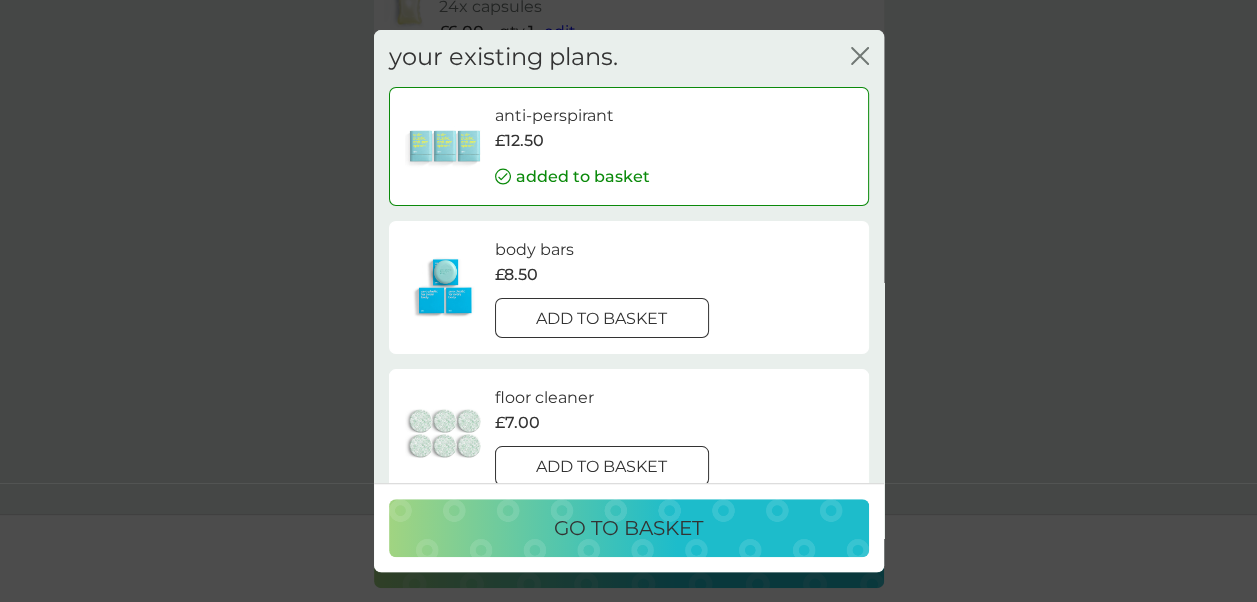 scroll, scrollTop: 0, scrollLeft: 0, axis: both 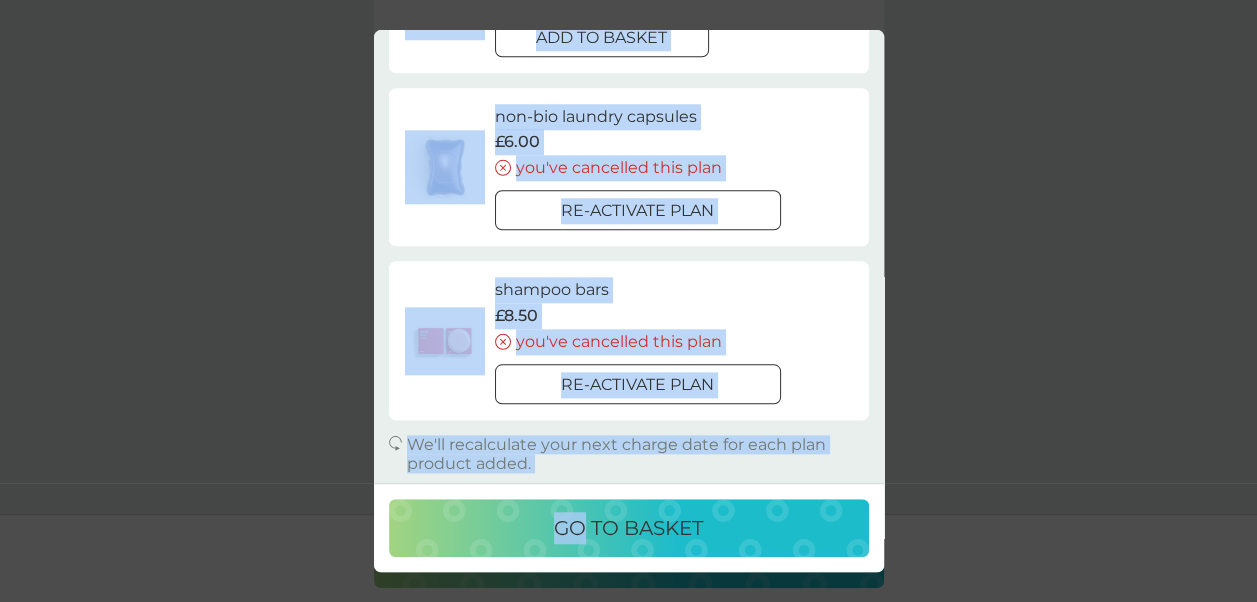 drag, startPoint x: 628, startPoint y: 386, endPoint x: 578, endPoint y: 522, distance: 144.89996 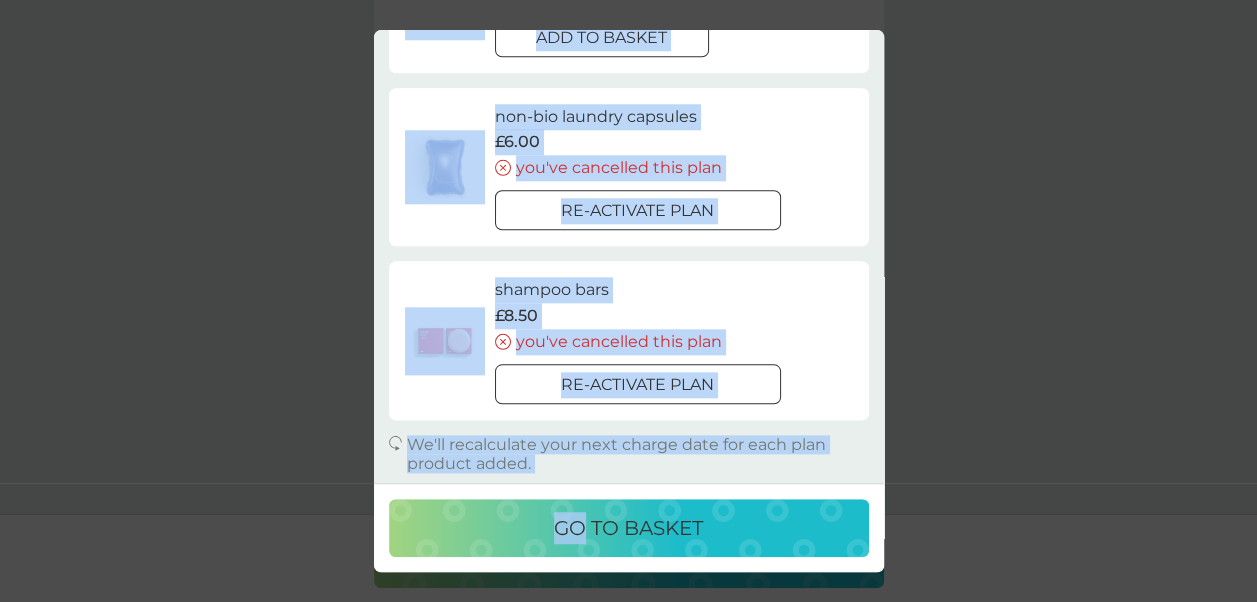 drag, startPoint x: 578, startPoint y: 522, endPoint x: 532, endPoint y: 513, distance: 46.872166 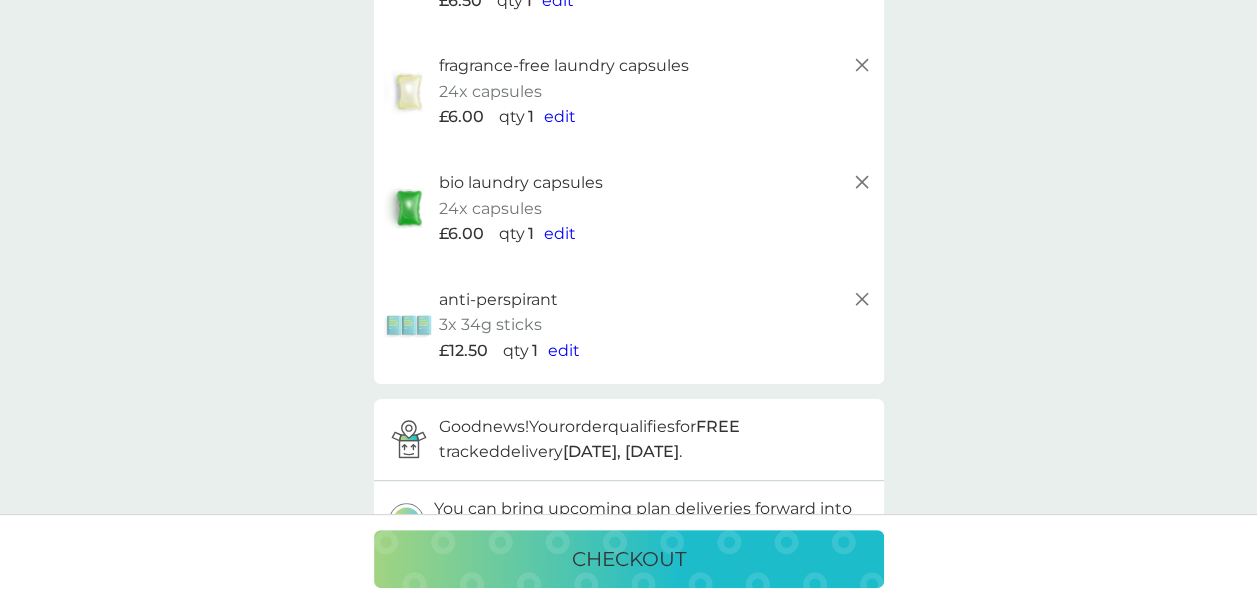 scroll, scrollTop: 263, scrollLeft: 0, axis: vertical 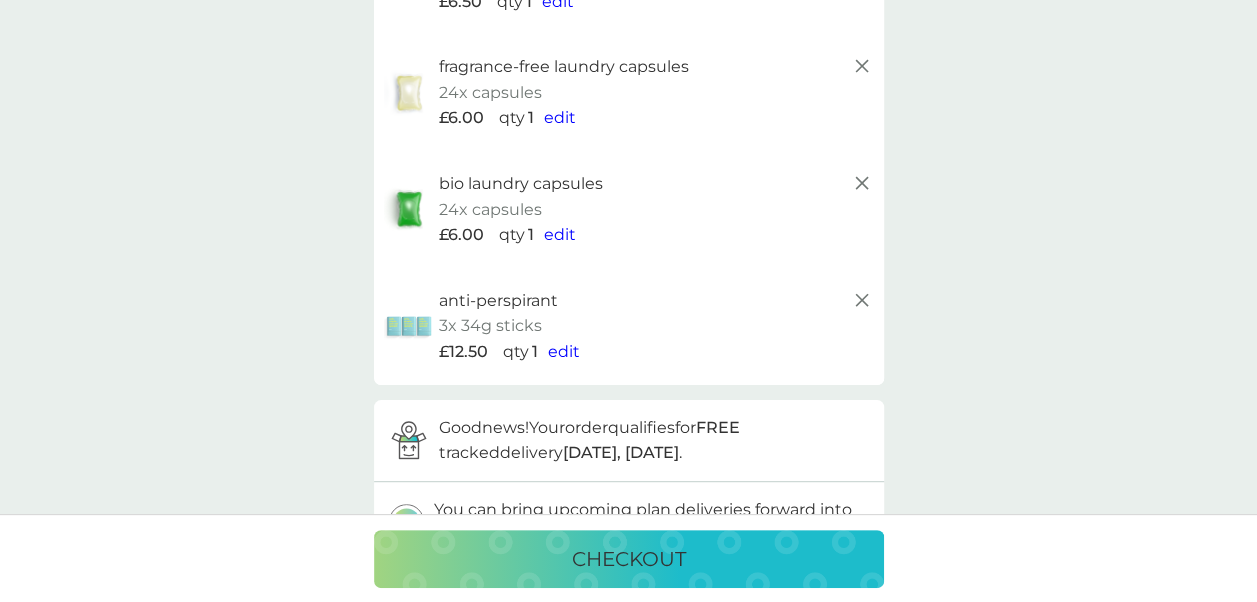 click on "edit" at bounding box center (560, 117) 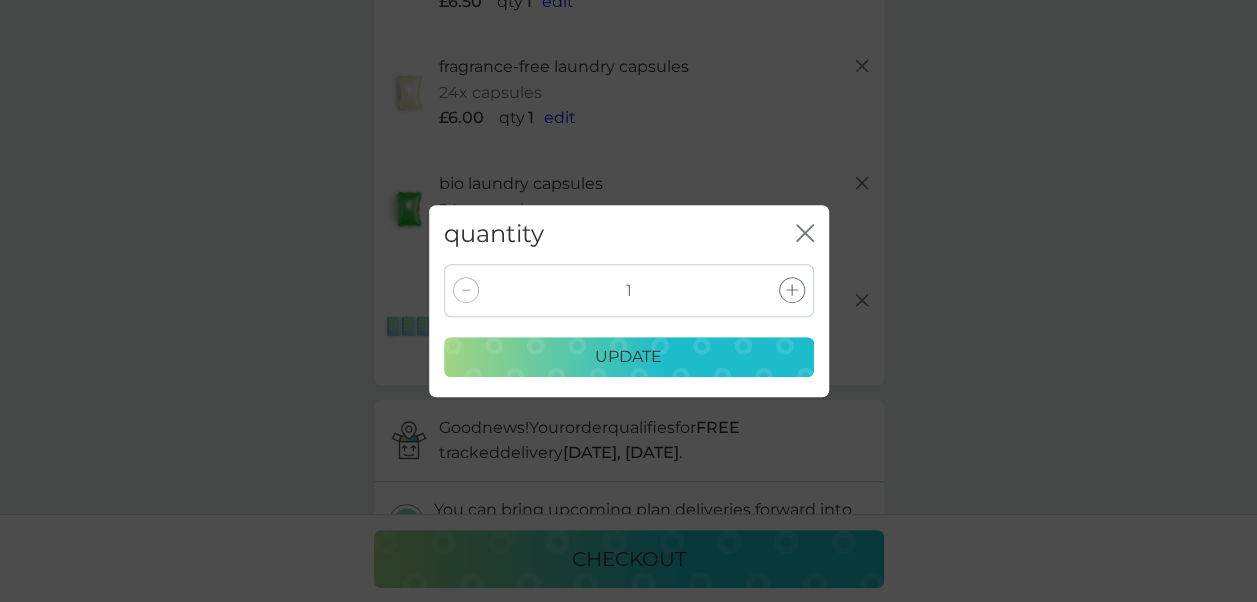drag, startPoint x: 806, startPoint y: 225, endPoint x: 792, endPoint y: 226, distance: 14.035668 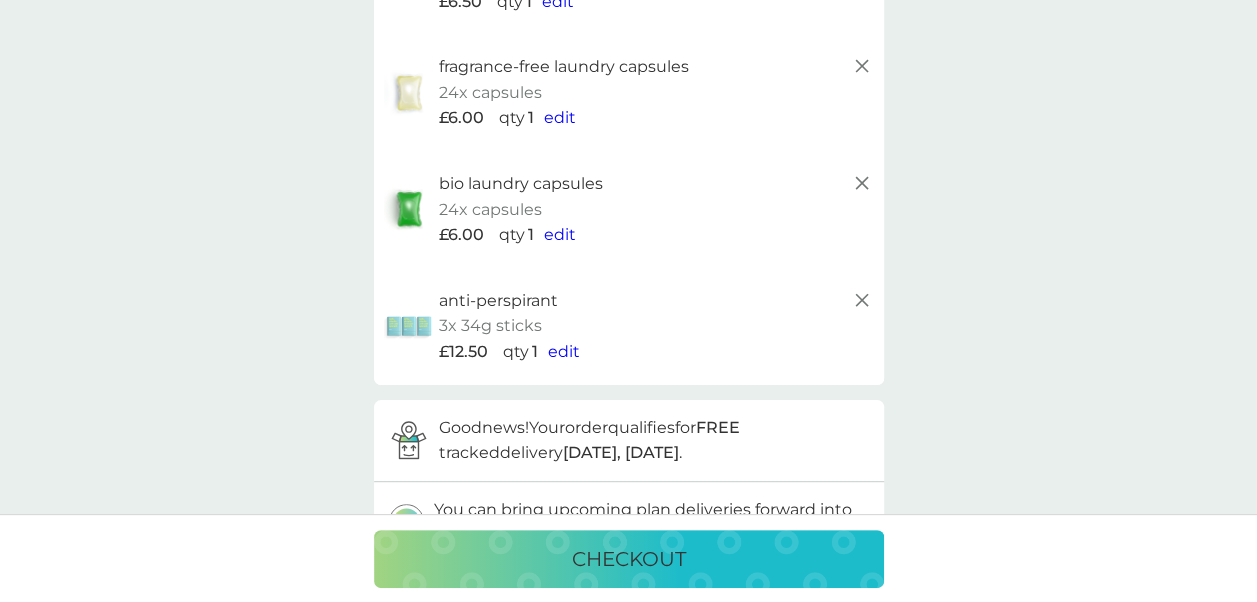 click on "edit" at bounding box center (560, 234) 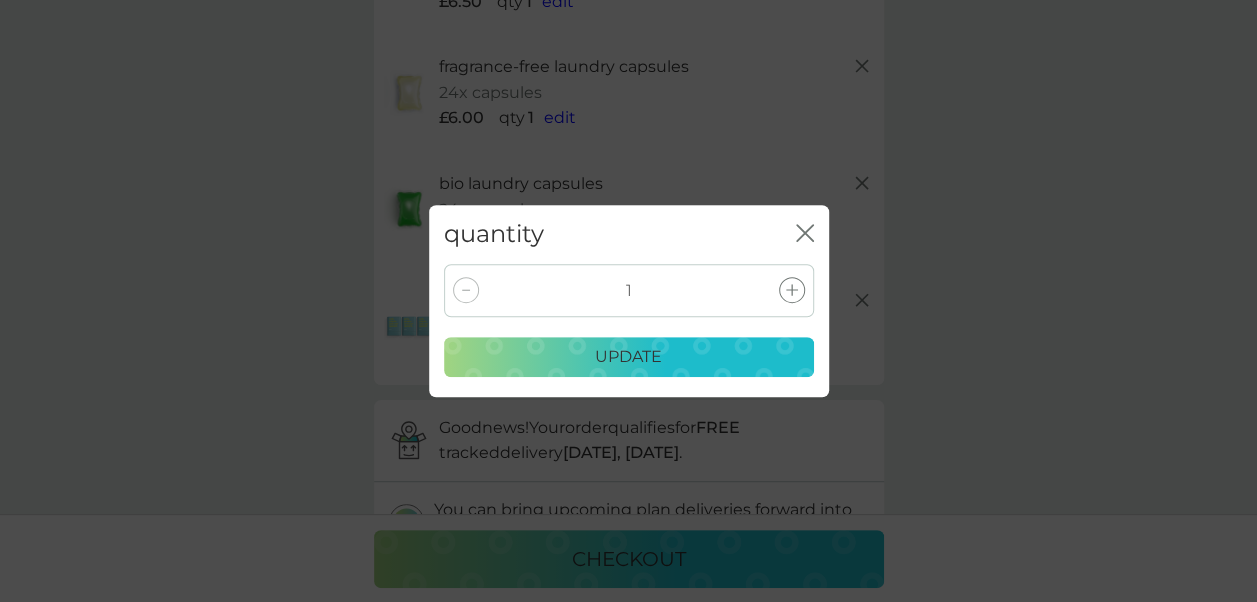 click 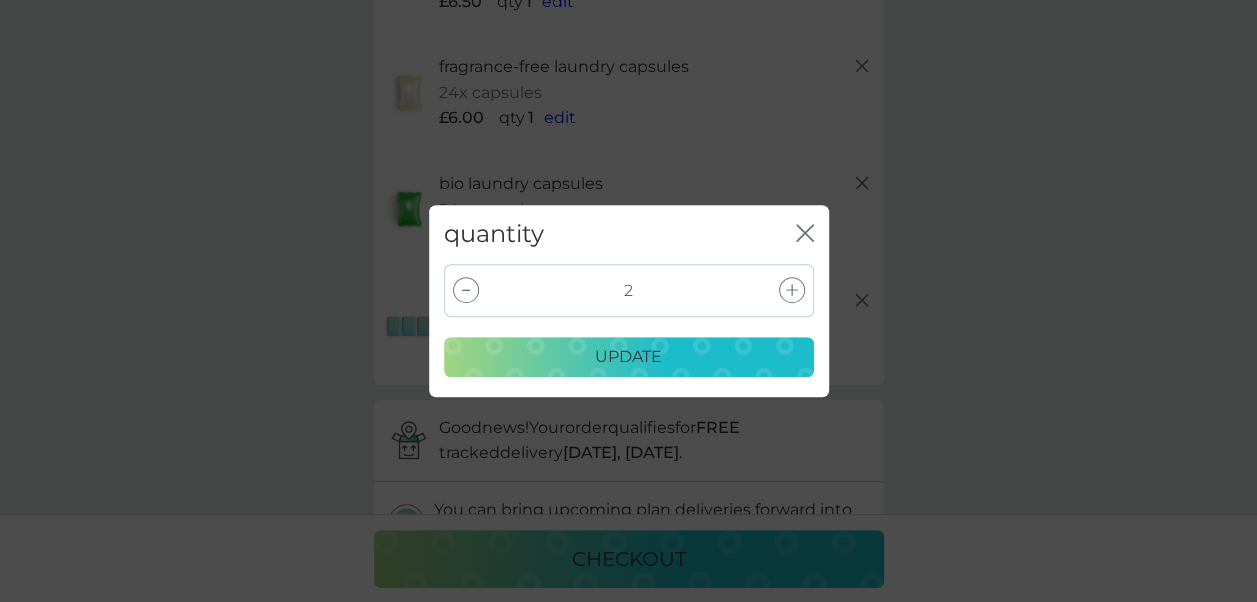click on "update" at bounding box center (629, 357) 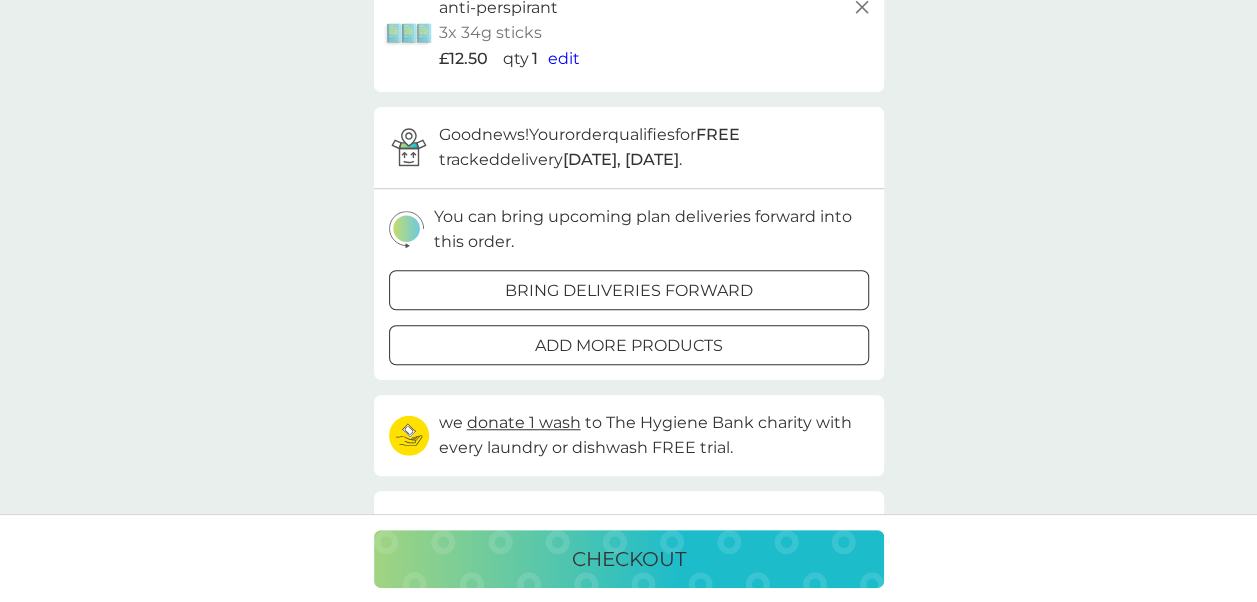 scroll, scrollTop: 595, scrollLeft: 0, axis: vertical 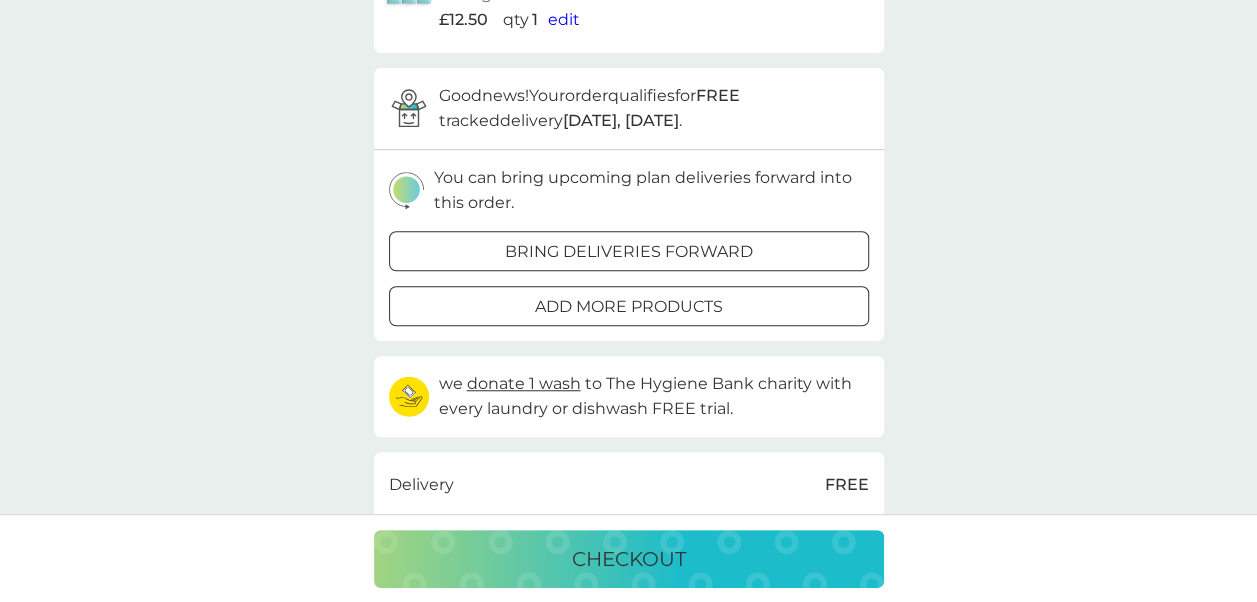 click on "add more products" at bounding box center (629, 307) 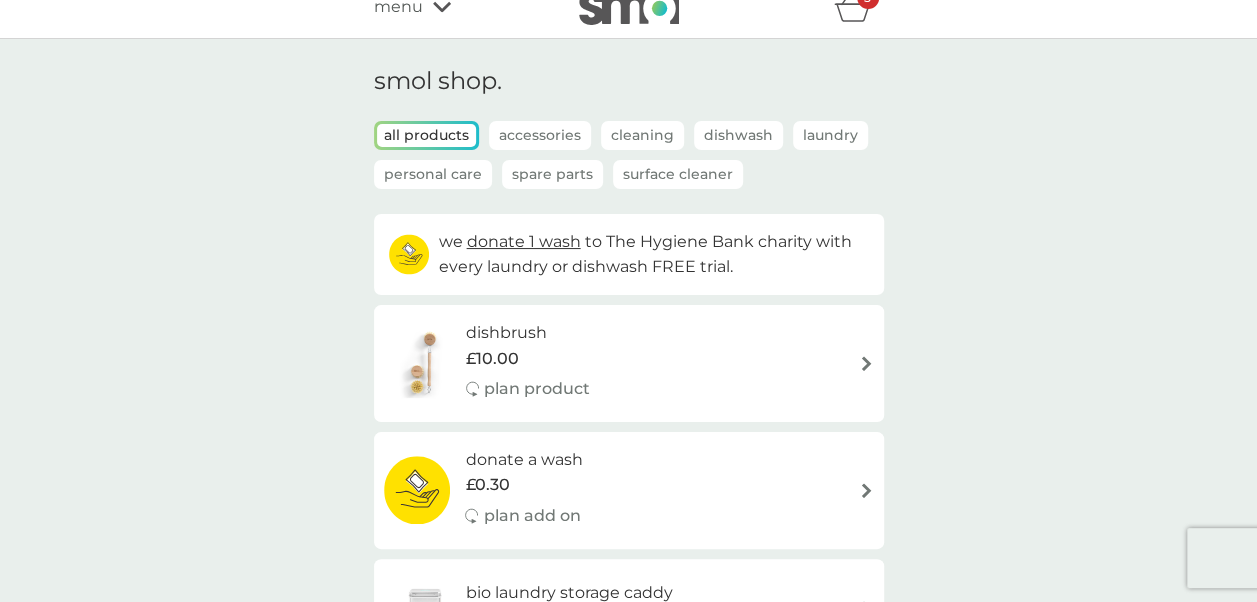 scroll, scrollTop: 234, scrollLeft: 0, axis: vertical 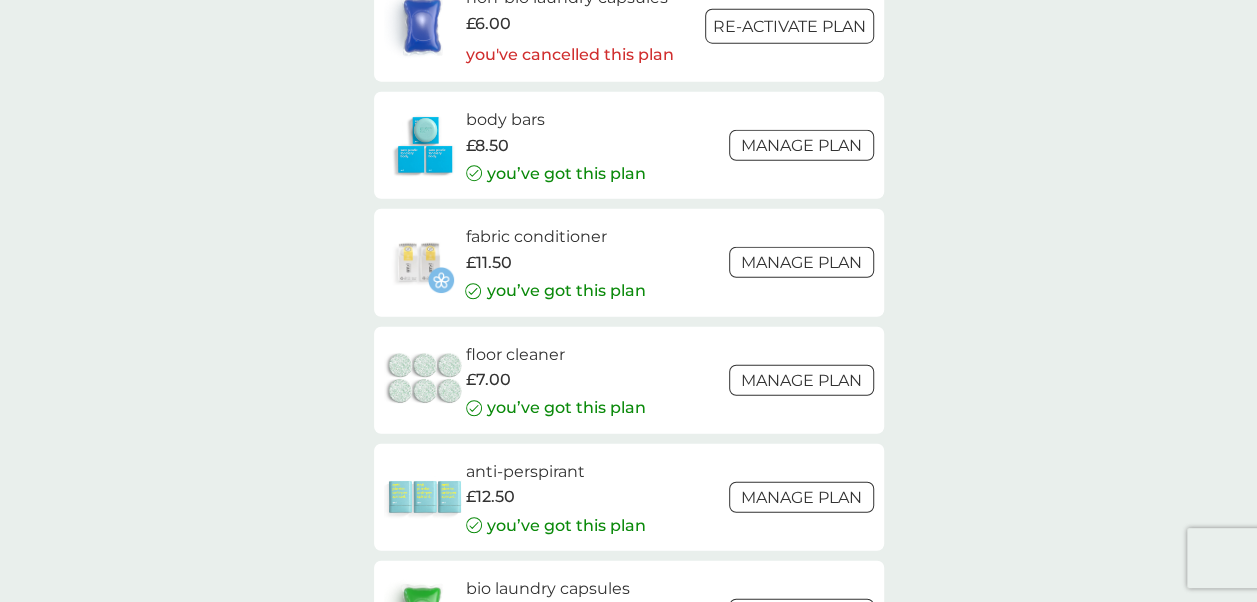 click on "Manage plan" at bounding box center [801, 262] 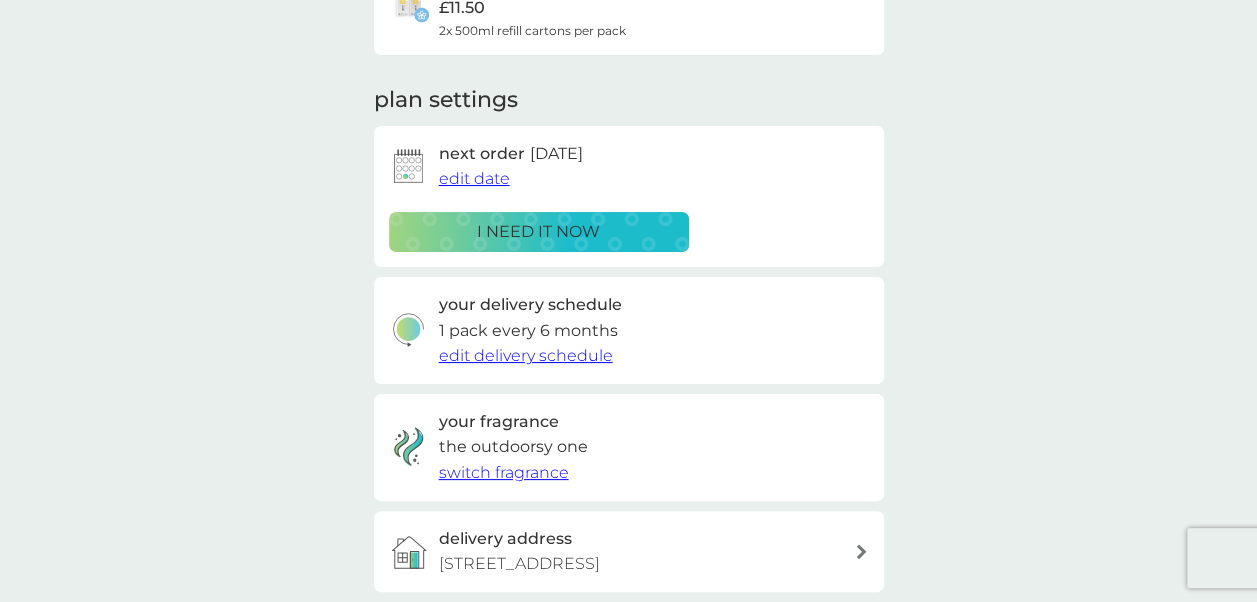 scroll, scrollTop: 213, scrollLeft: 0, axis: vertical 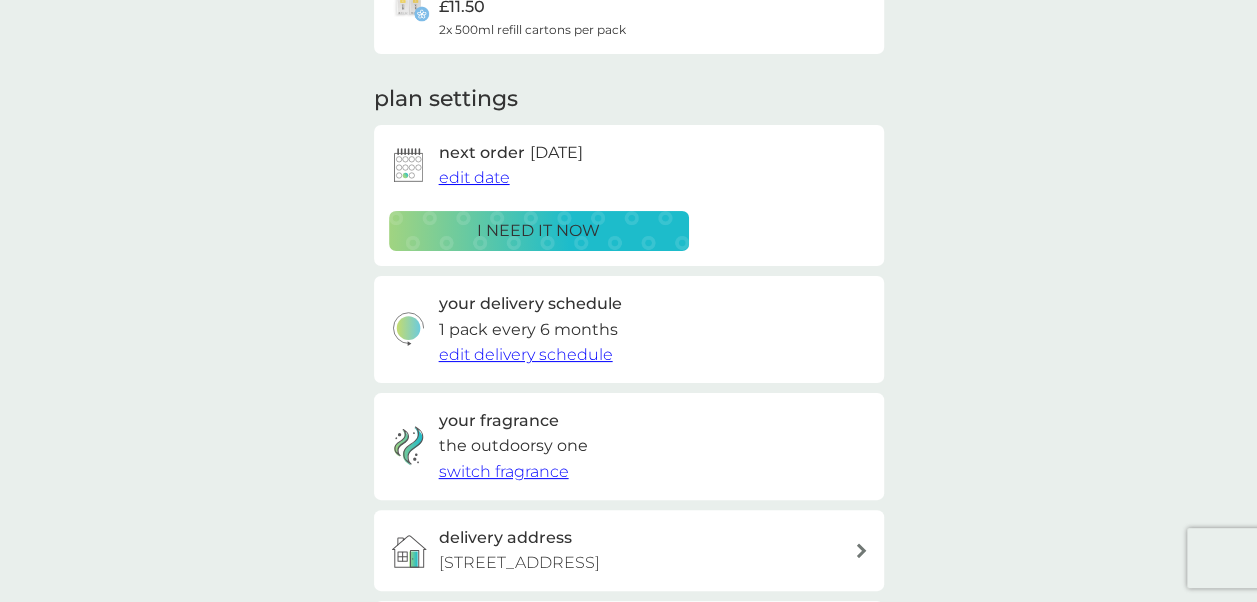 click on "edit delivery schedule" at bounding box center (526, 354) 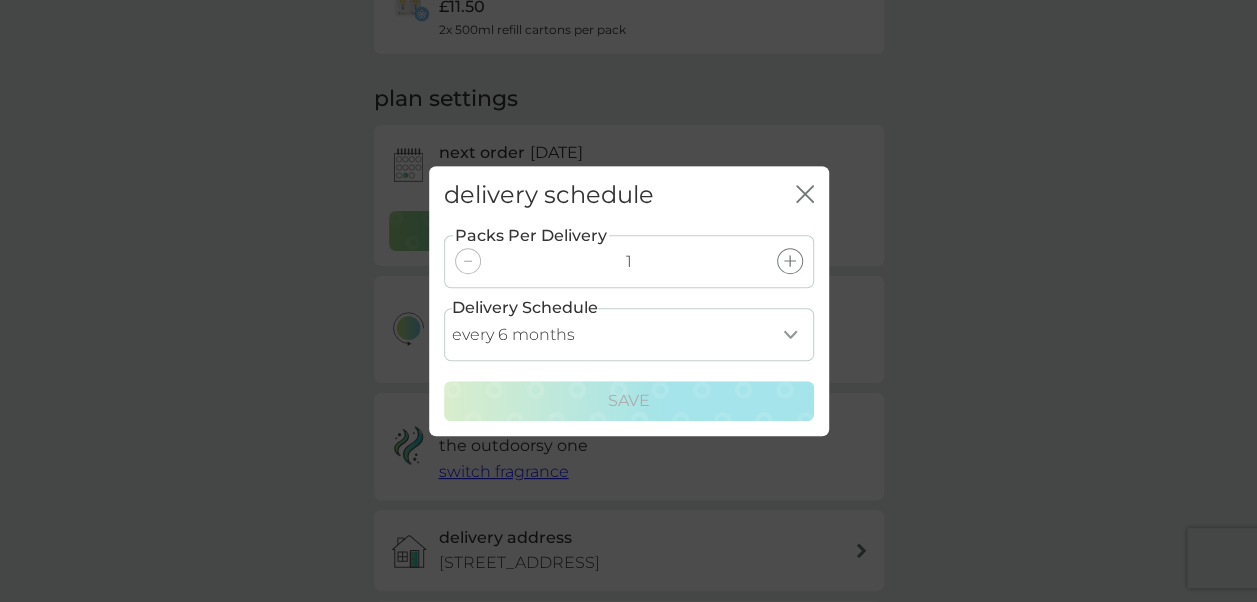 click on "every 1 month every 2 months every 3 months every 4 months every 5 months every 6 months every 7 months every 8 months" at bounding box center (629, 334) 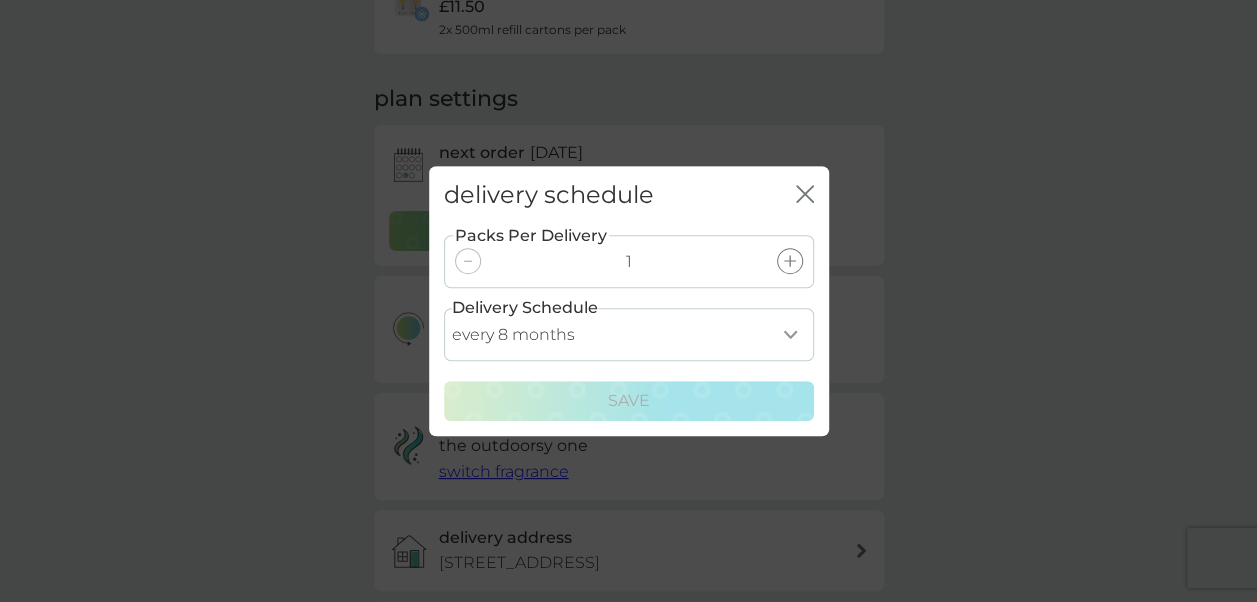 click on "every 1 month every 2 months every 3 months every 4 months every 5 months every 6 months every 7 months every 8 months" at bounding box center (629, 334) 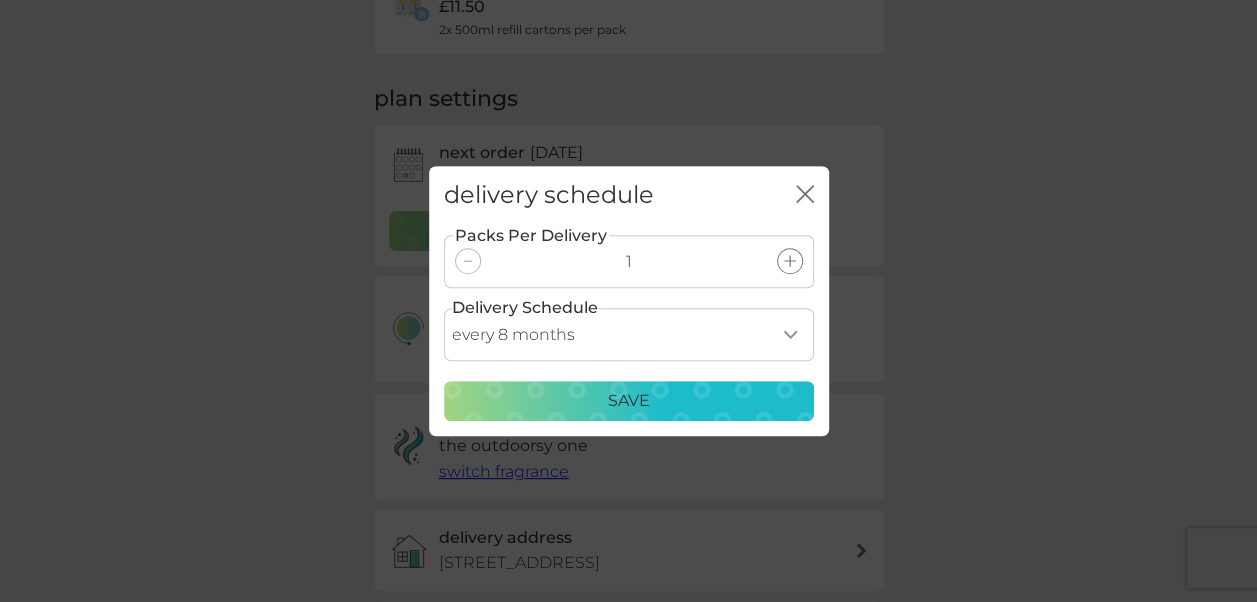 click on "Save" at bounding box center (629, 401) 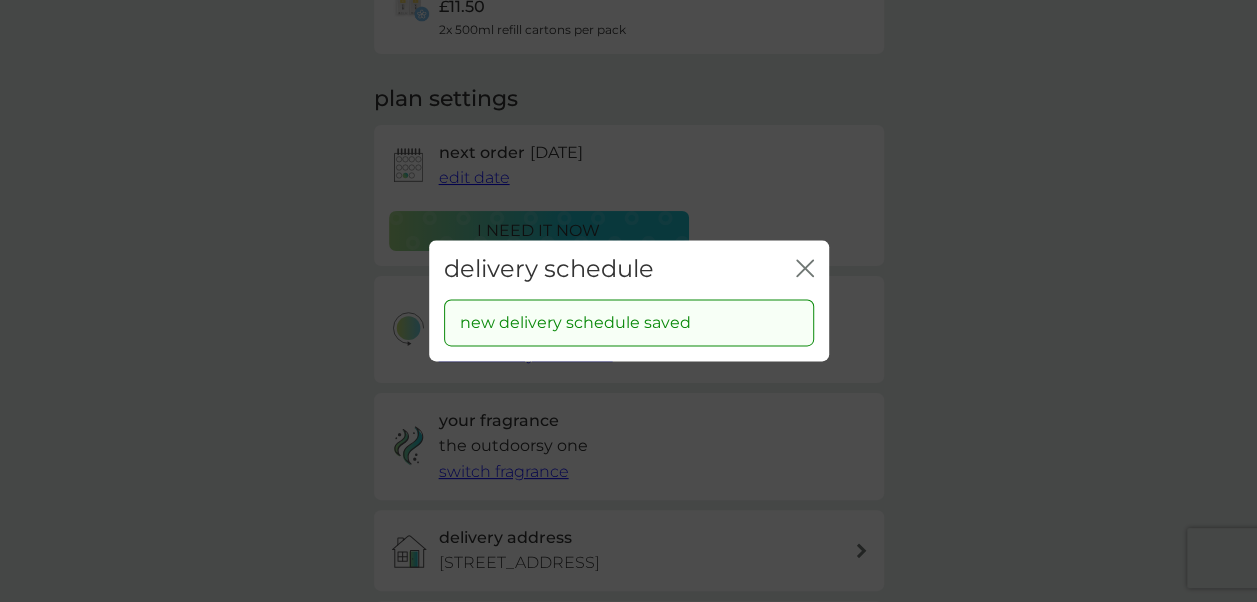 click on "close" 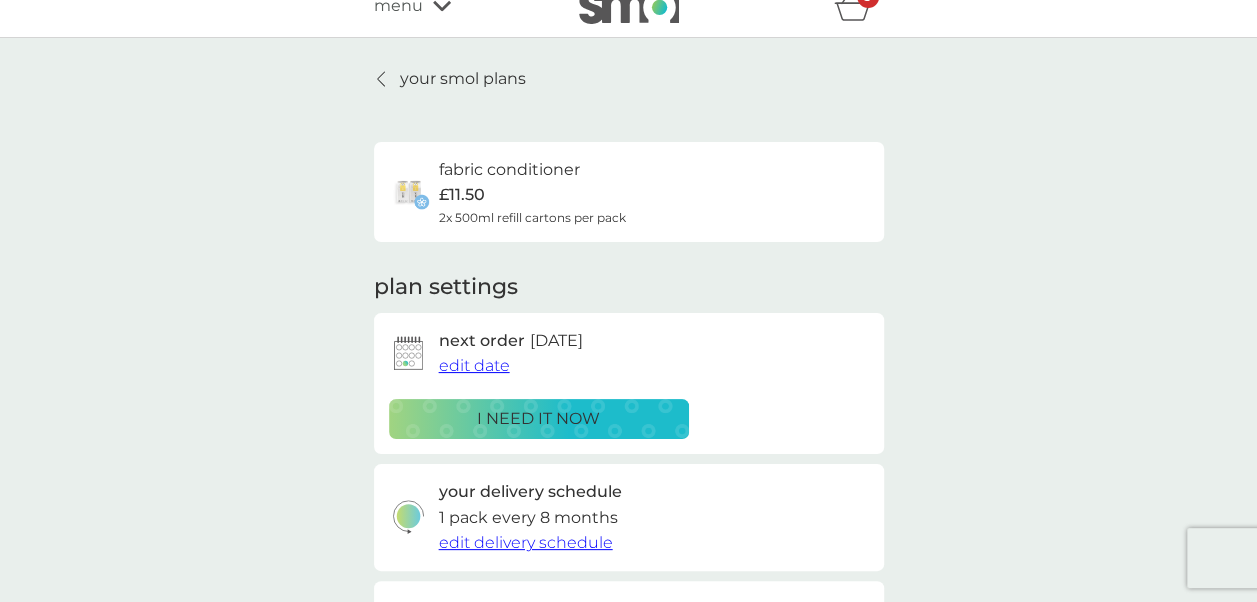 scroll, scrollTop: 0, scrollLeft: 0, axis: both 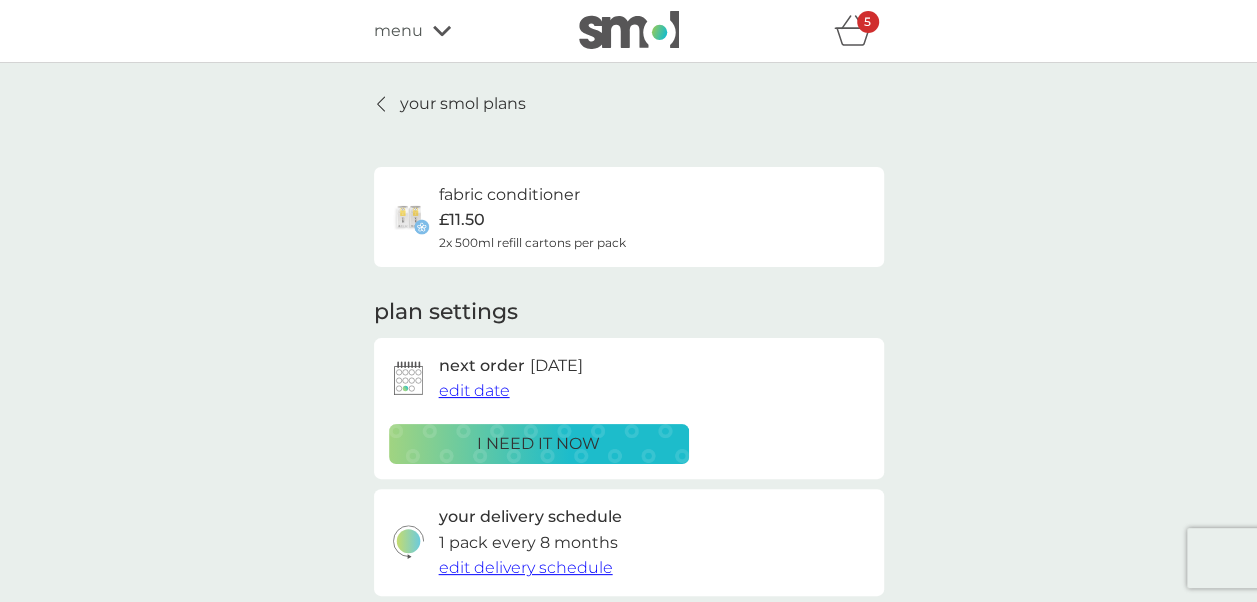 click 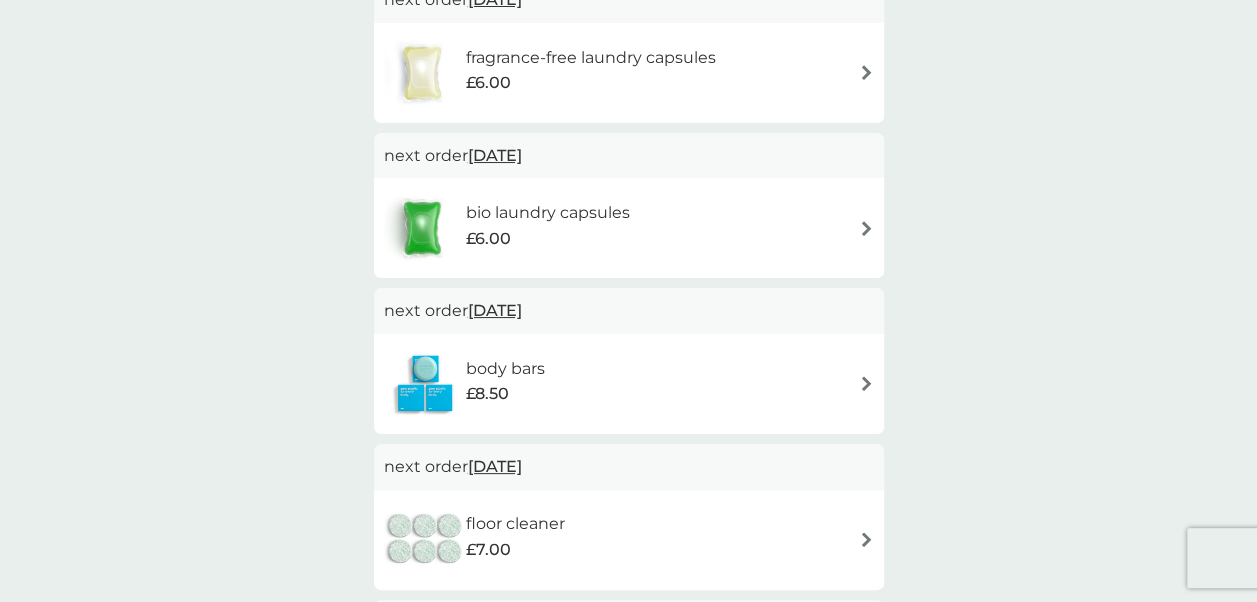 scroll, scrollTop: 373, scrollLeft: 0, axis: vertical 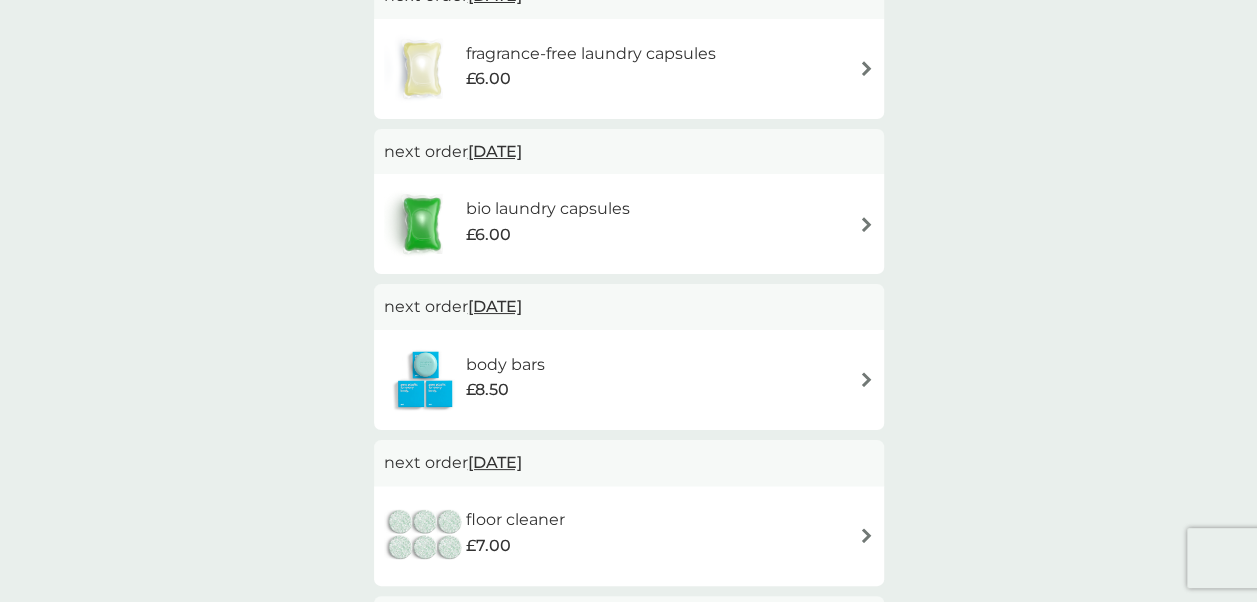 click at bounding box center (866, 379) 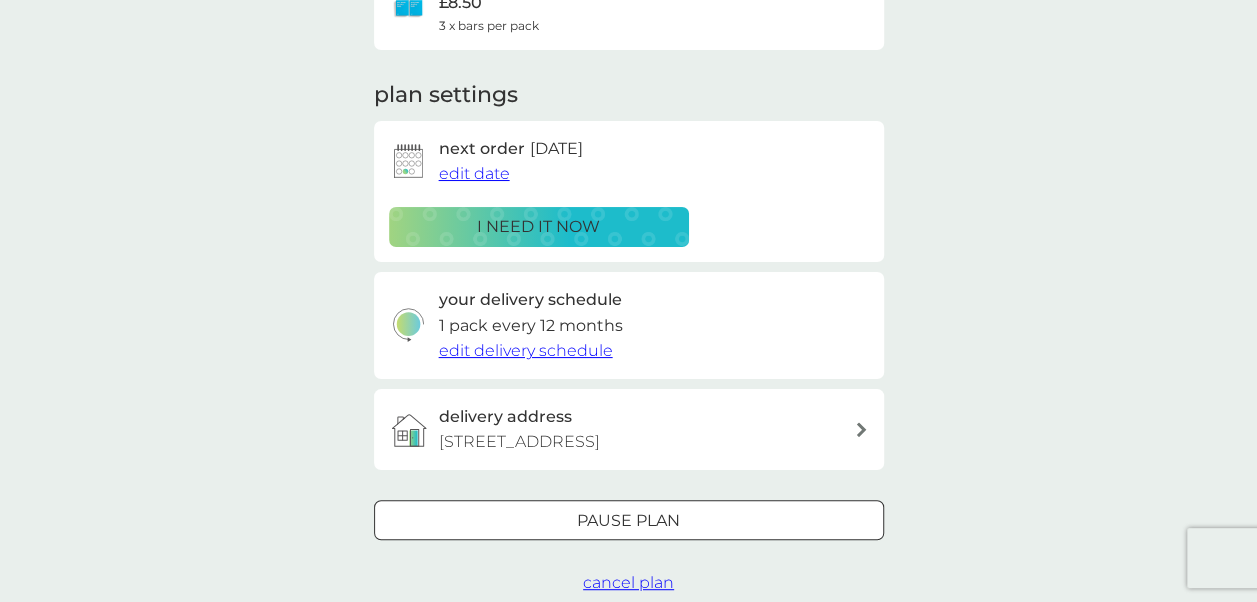 scroll, scrollTop: 218, scrollLeft: 0, axis: vertical 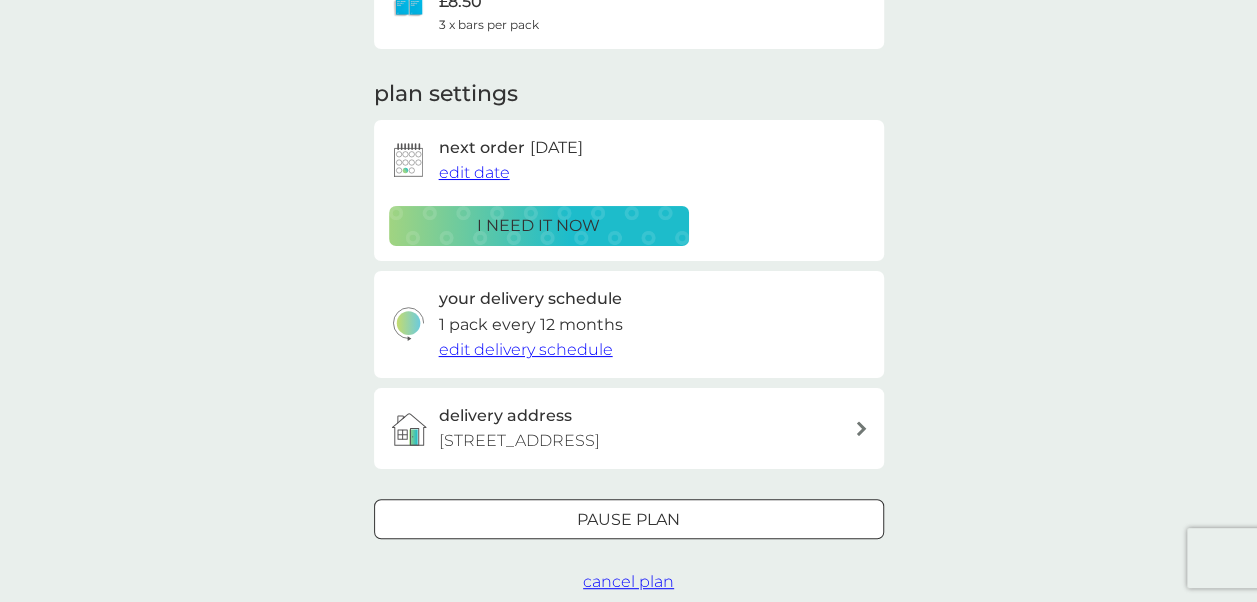 click on "edit delivery schedule" at bounding box center (526, 349) 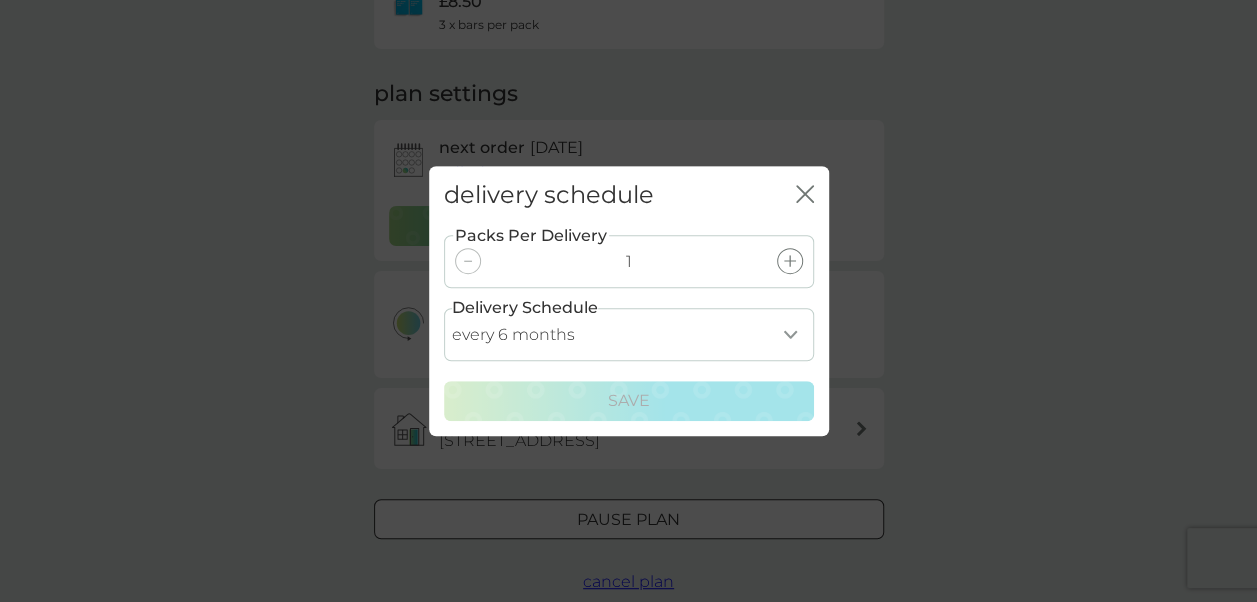 click on "every 1 month every 2 months every 3 months every 4 months every 5 months every 6 months" at bounding box center (629, 334) 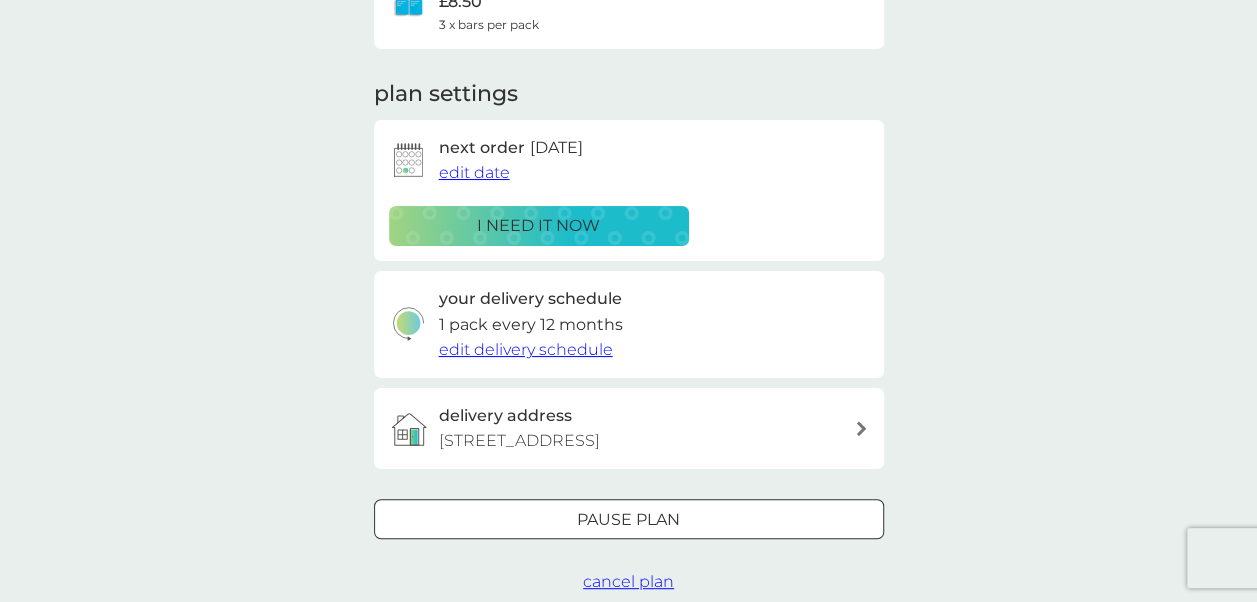 click on "Pause plan" at bounding box center (628, 520) 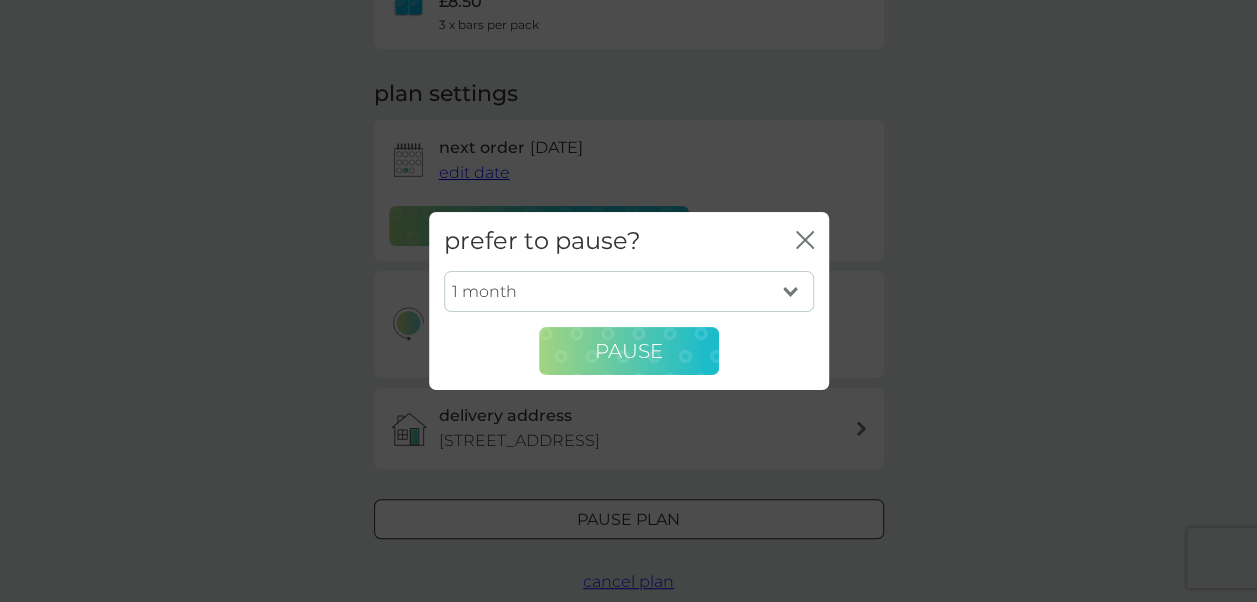 click on "Pause" at bounding box center [629, 351] 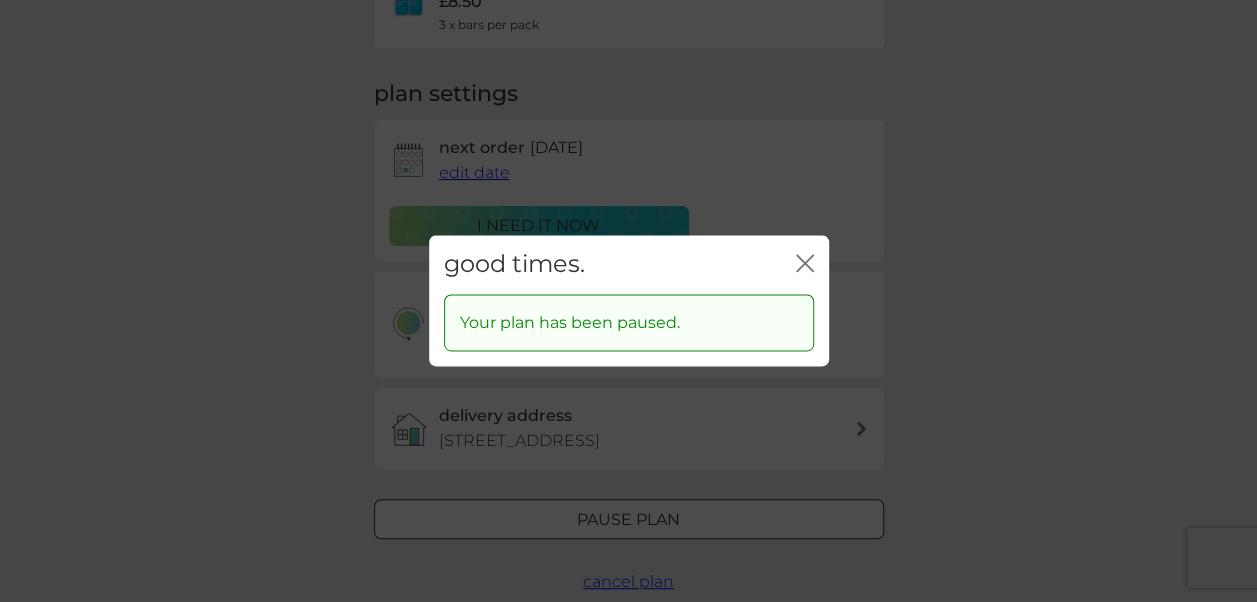 click on "close" 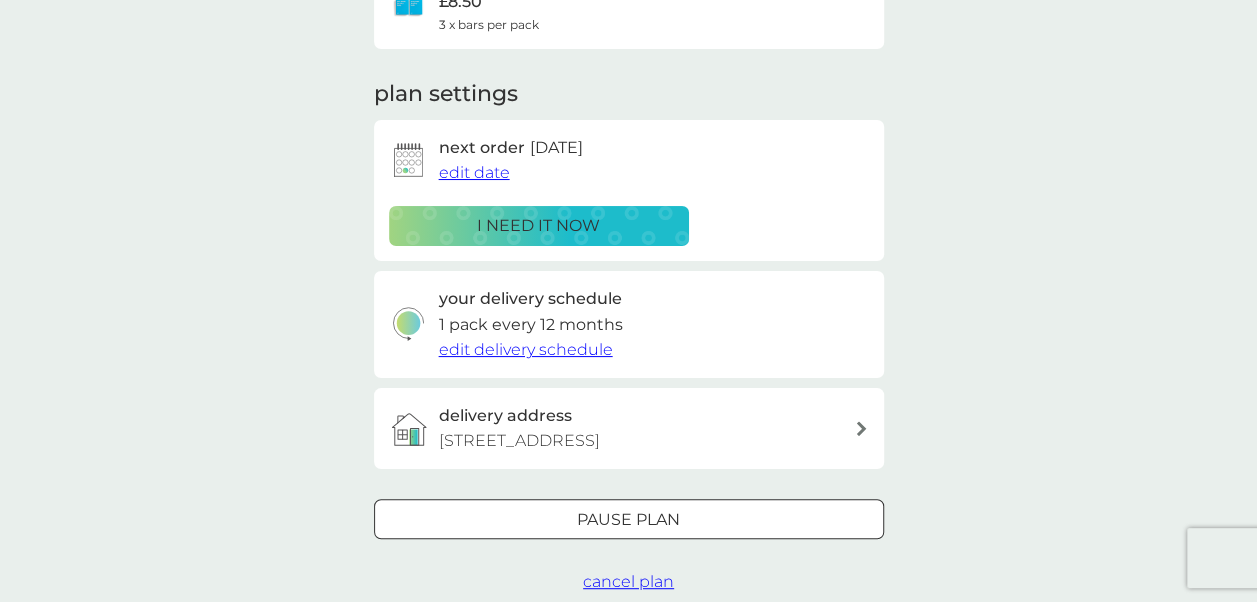 scroll, scrollTop: 0, scrollLeft: 0, axis: both 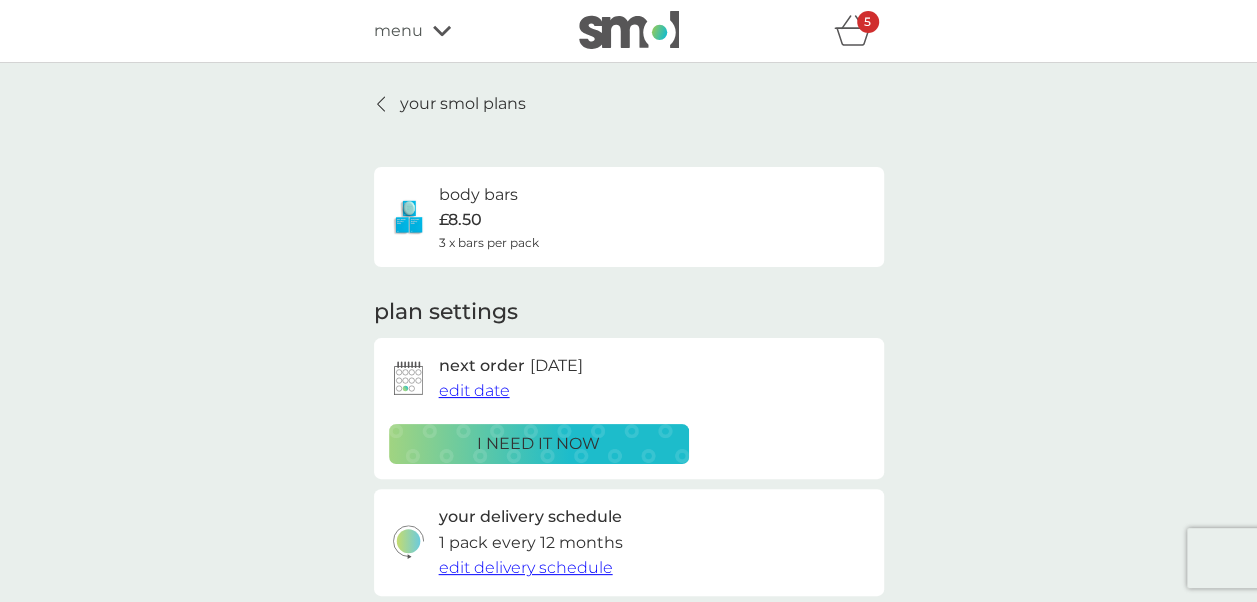 click on "your smol plans" at bounding box center (463, 104) 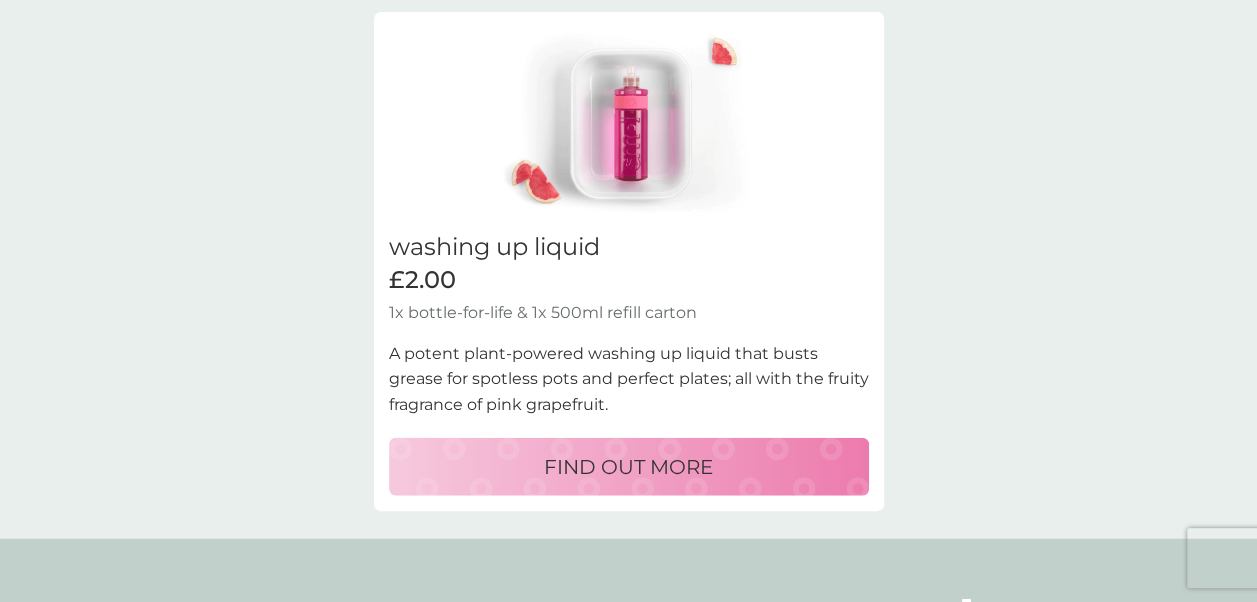 scroll, scrollTop: 2171, scrollLeft: 0, axis: vertical 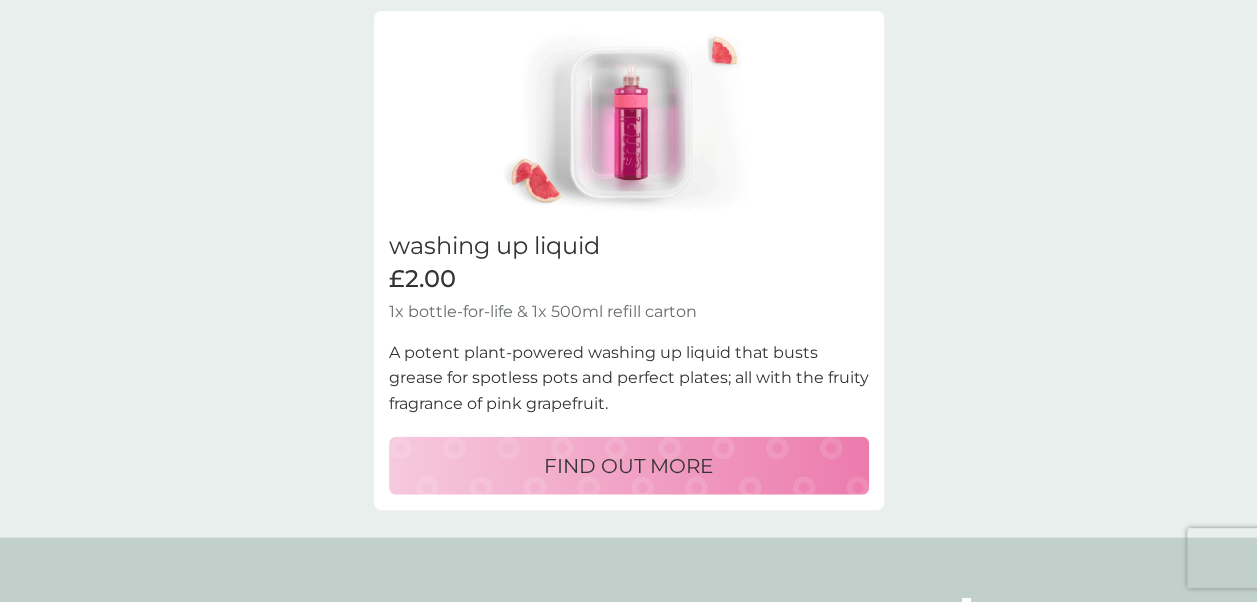 click on "FIND OUT MORE" at bounding box center [628, 466] 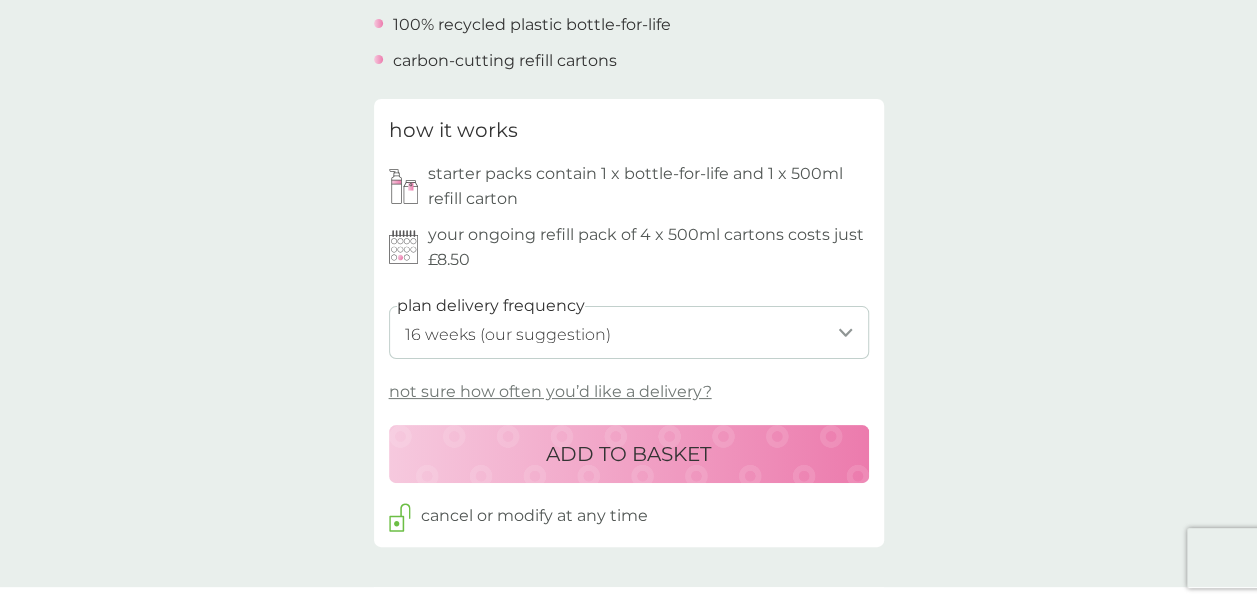 scroll, scrollTop: 862, scrollLeft: 0, axis: vertical 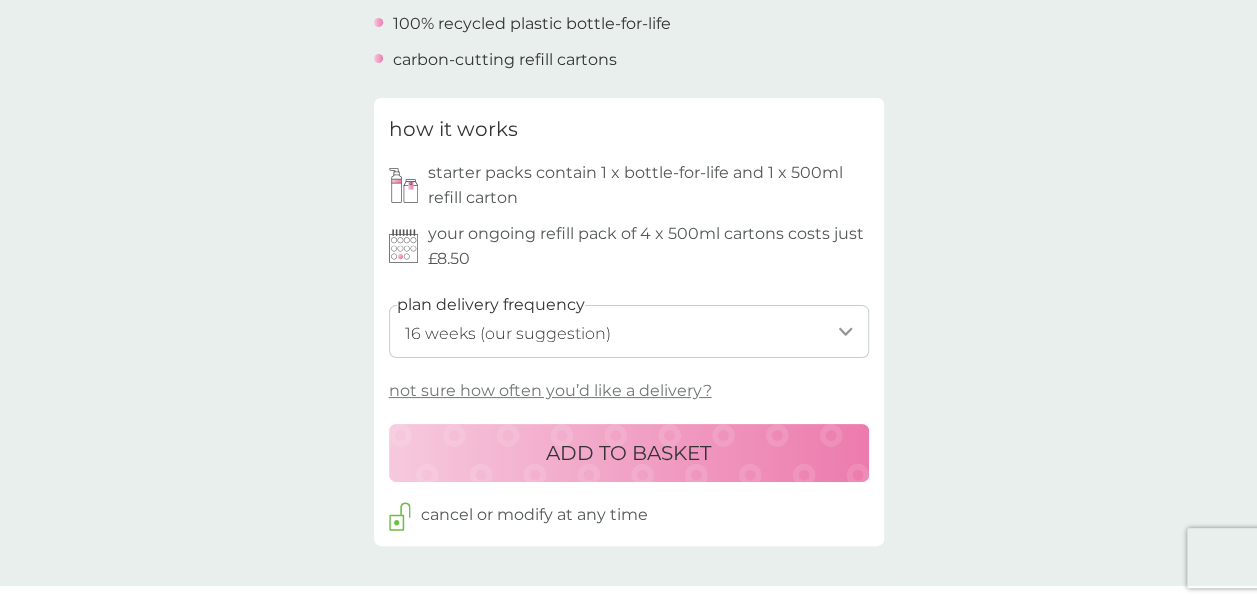 click on "ADD TO BASKET" at bounding box center [628, 453] 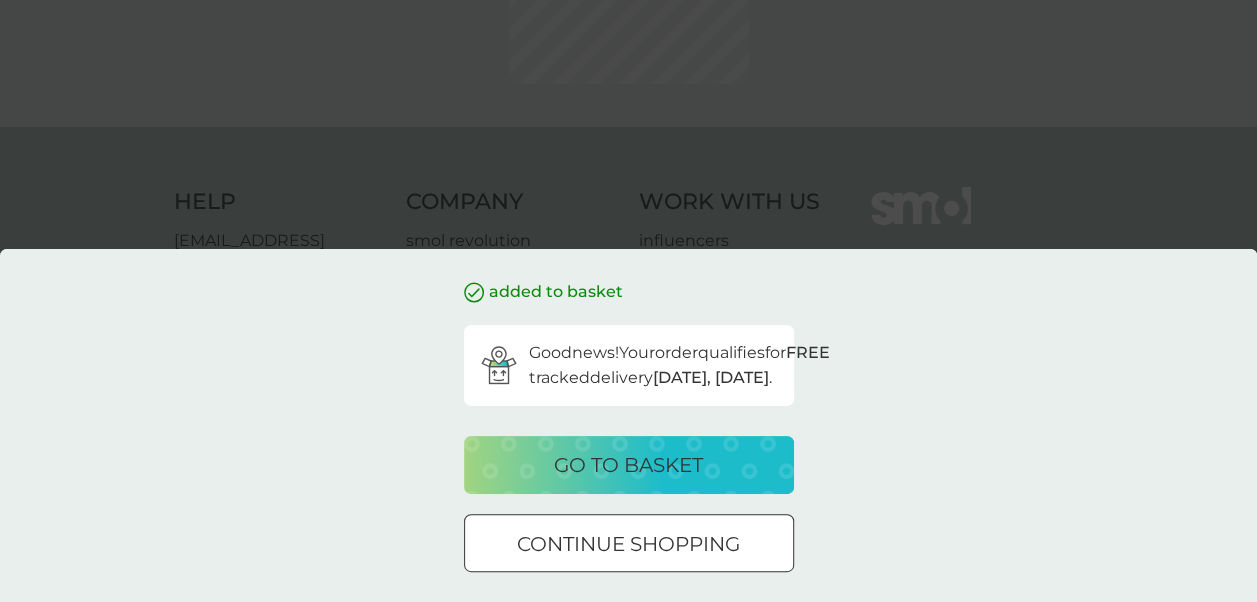 scroll, scrollTop: 0, scrollLeft: 0, axis: both 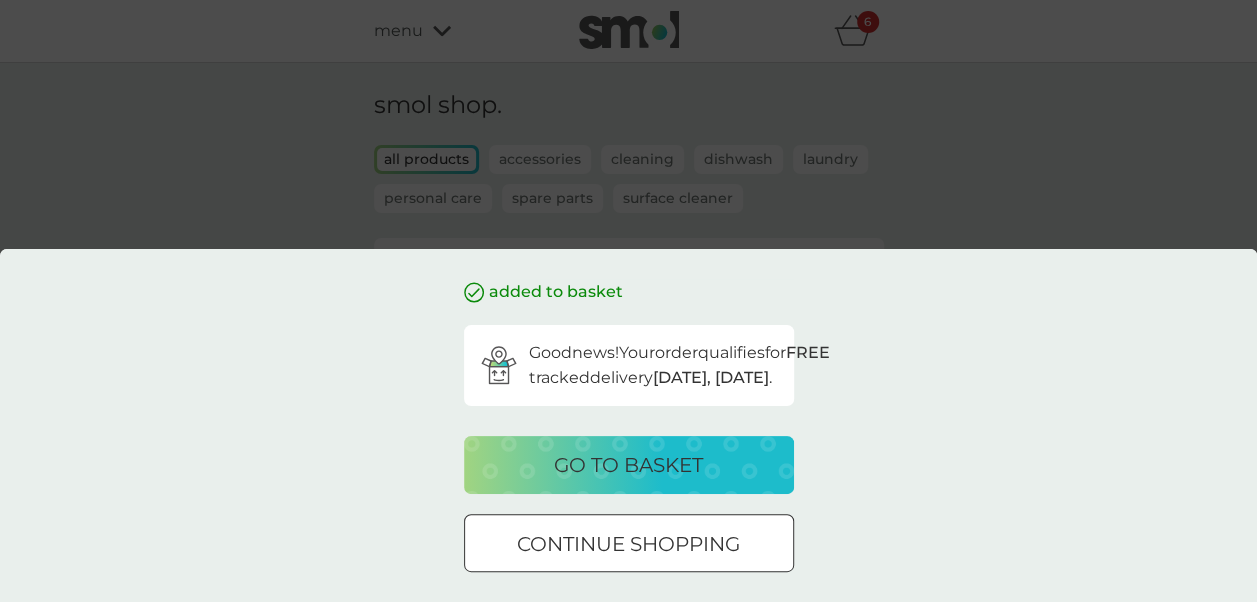 click on "go to basket" at bounding box center (628, 465) 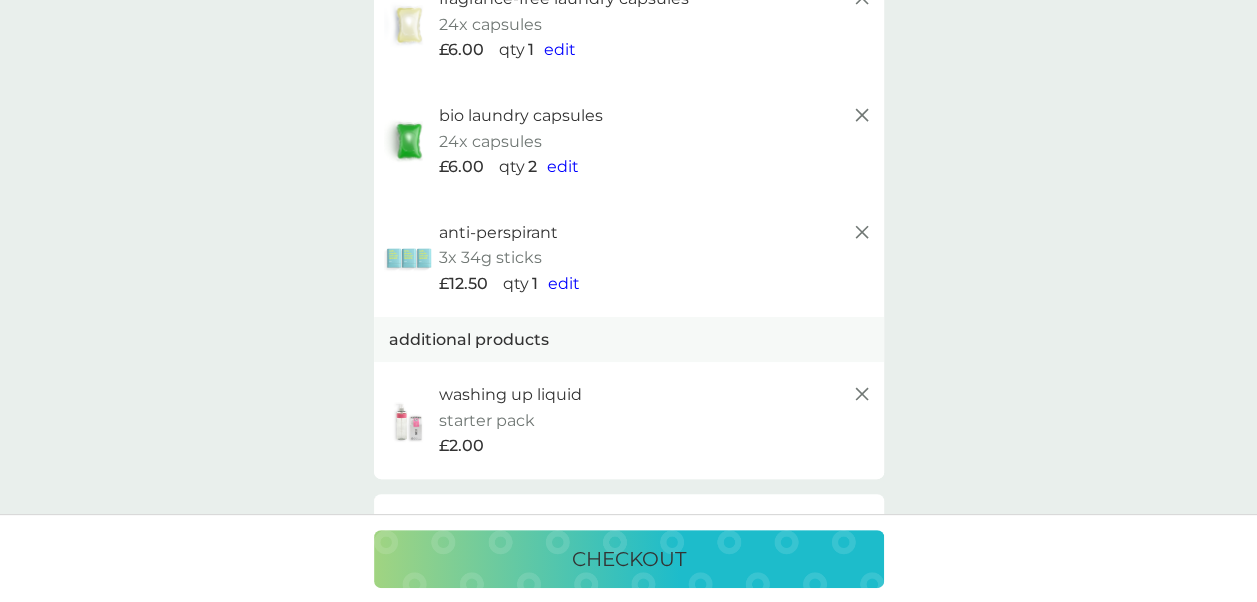 scroll, scrollTop: 335, scrollLeft: 0, axis: vertical 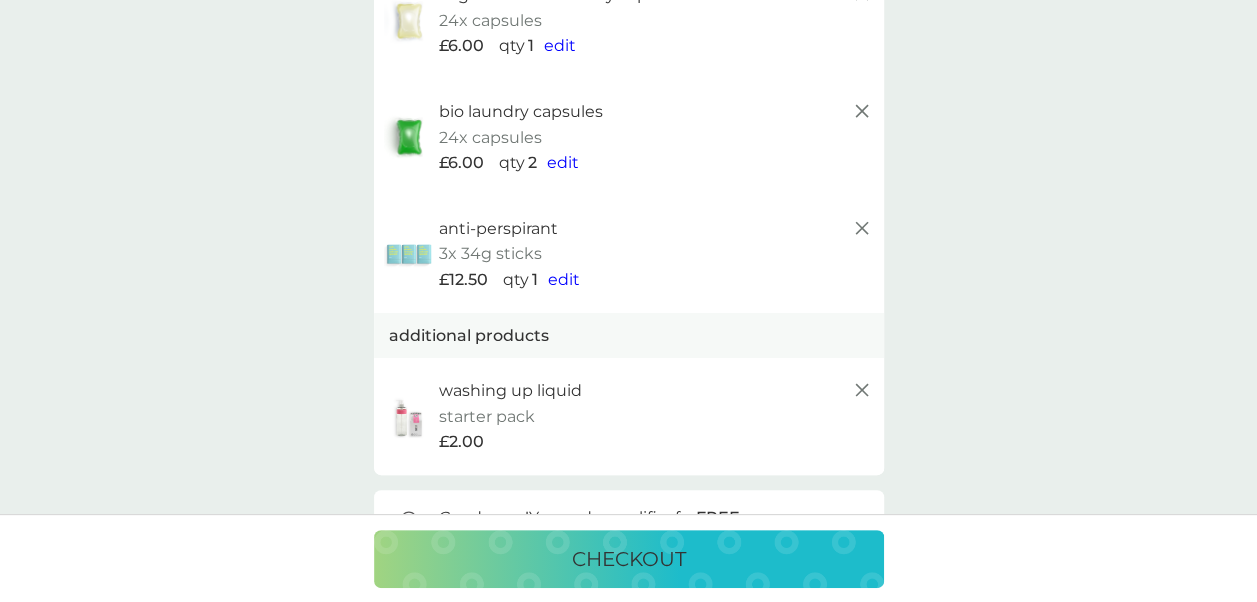 click on "checkout" at bounding box center [629, 559] 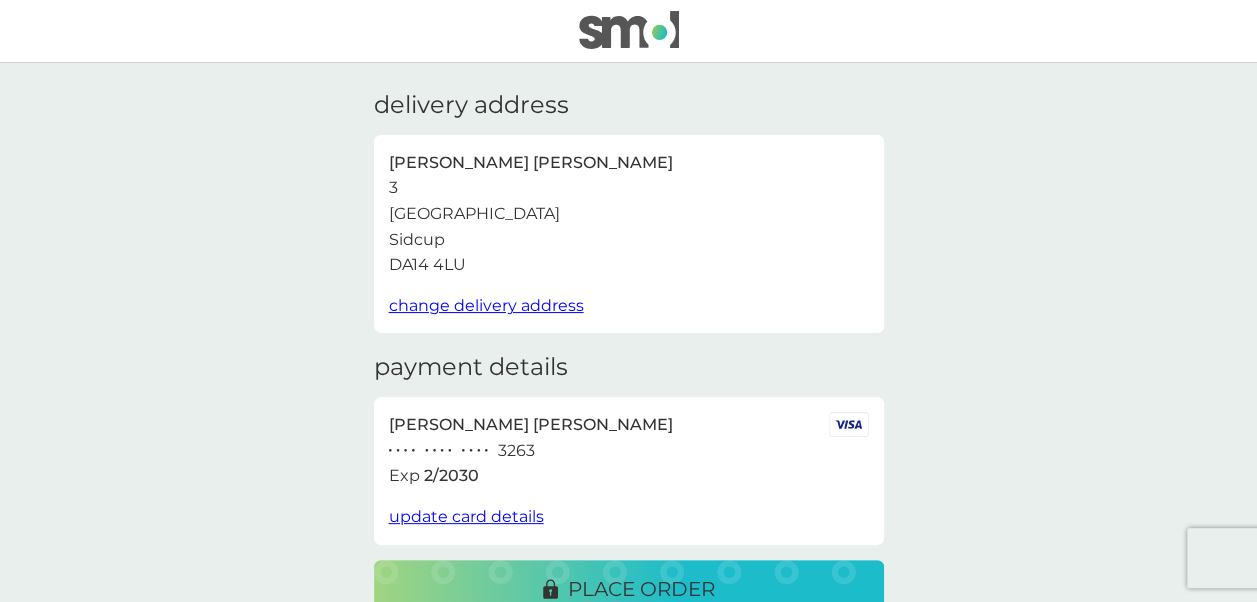 scroll, scrollTop: 56, scrollLeft: 0, axis: vertical 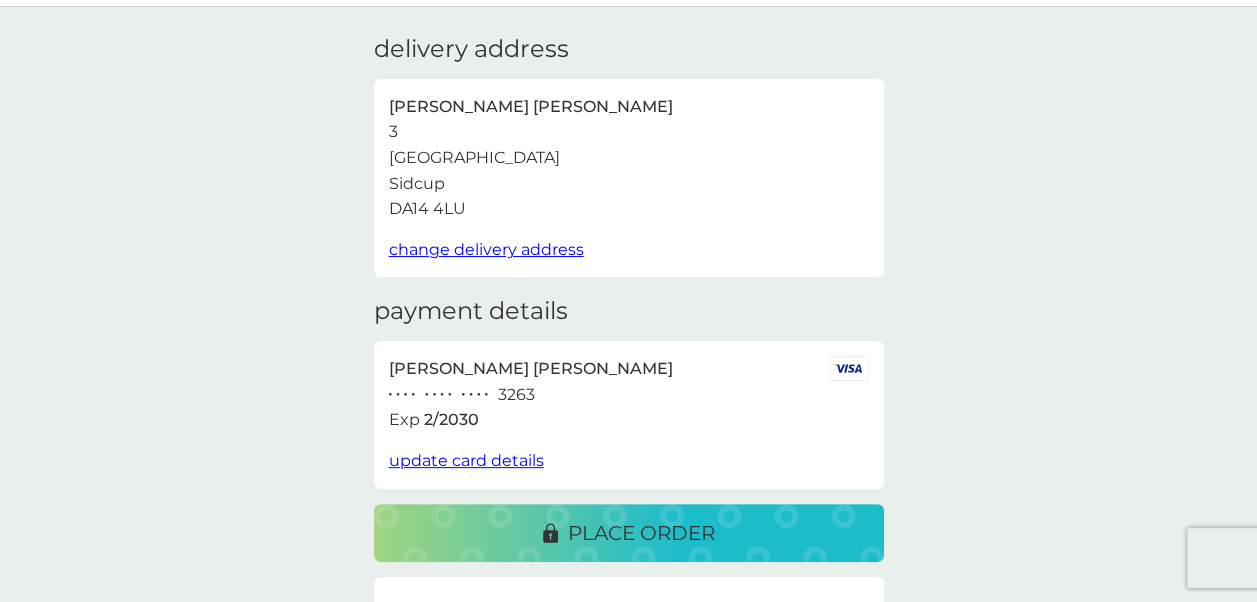 click on "place order" at bounding box center [641, 533] 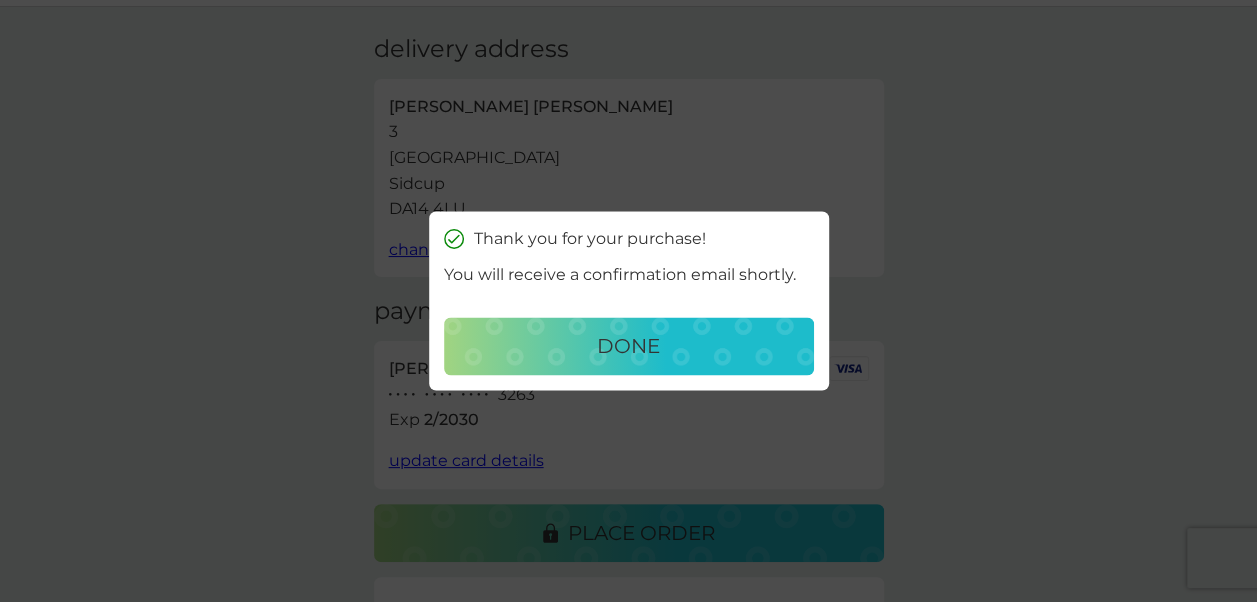 click on "done" at bounding box center (628, 347) 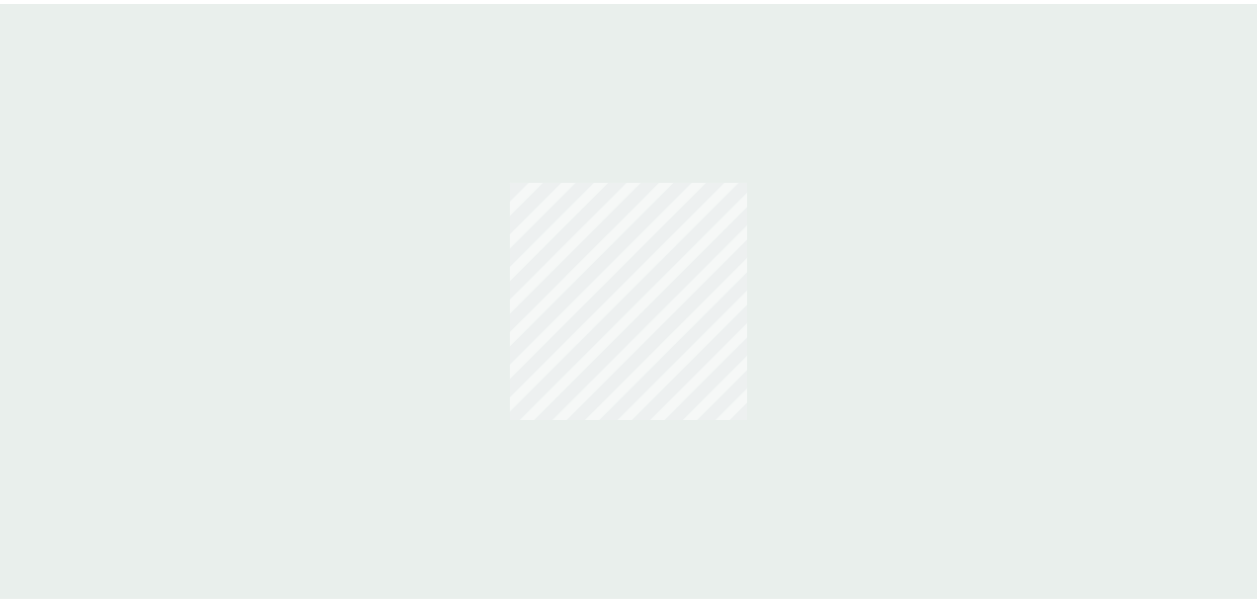 scroll, scrollTop: 0, scrollLeft: 0, axis: both 